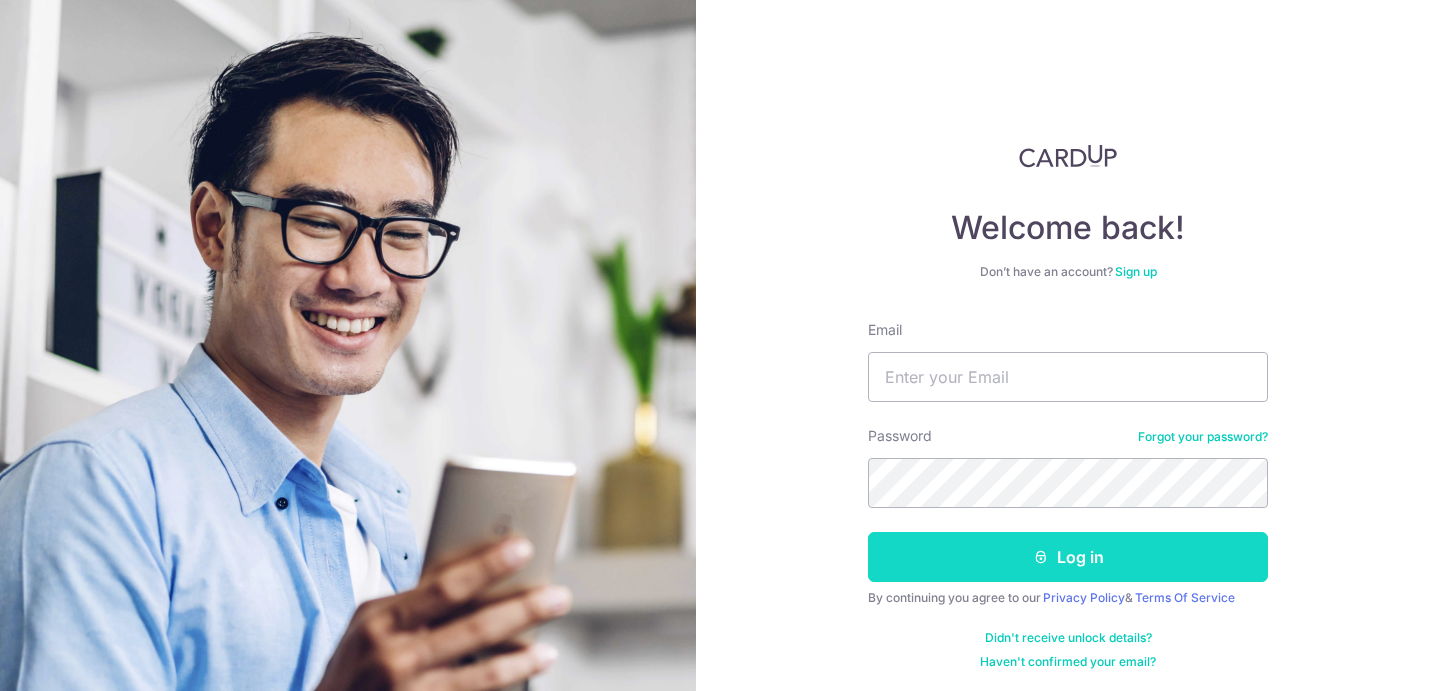 scroll, scrollTop: 0, scrollLeft: 0, axis: both 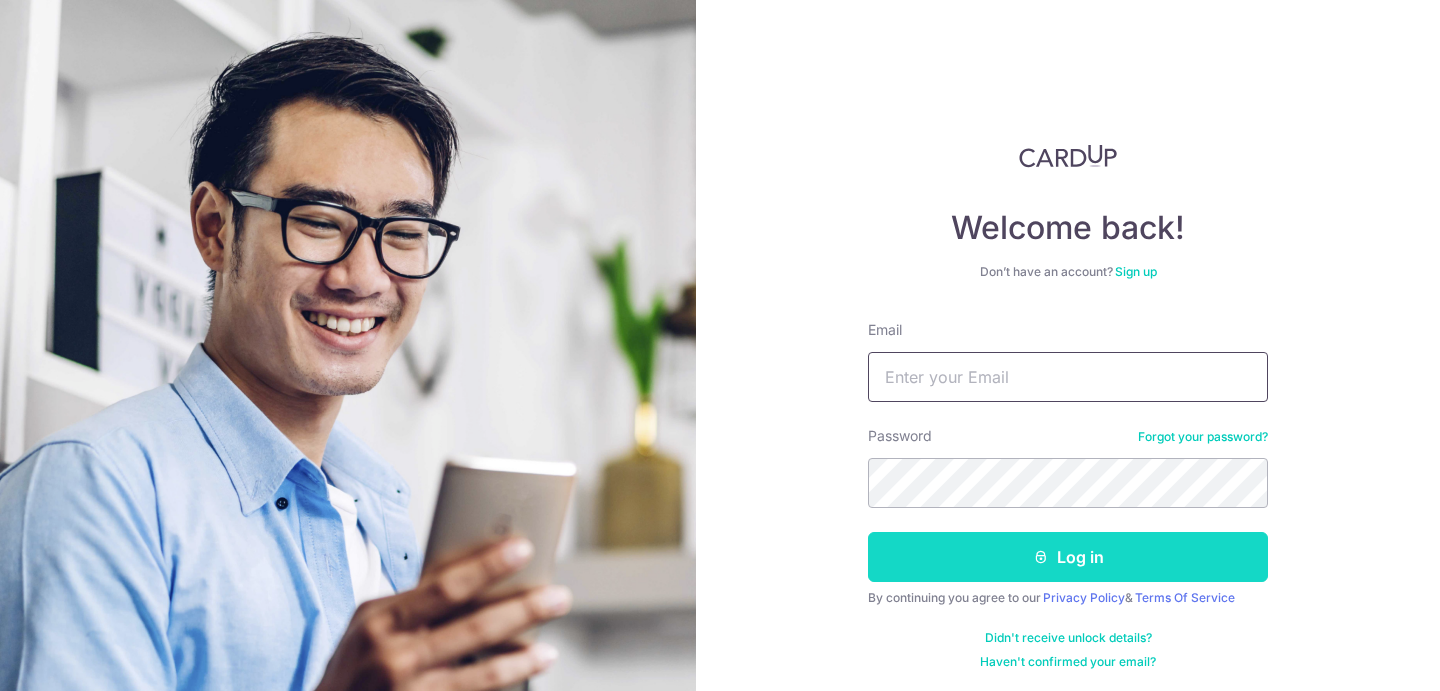 type on "valent228@gmail.com" 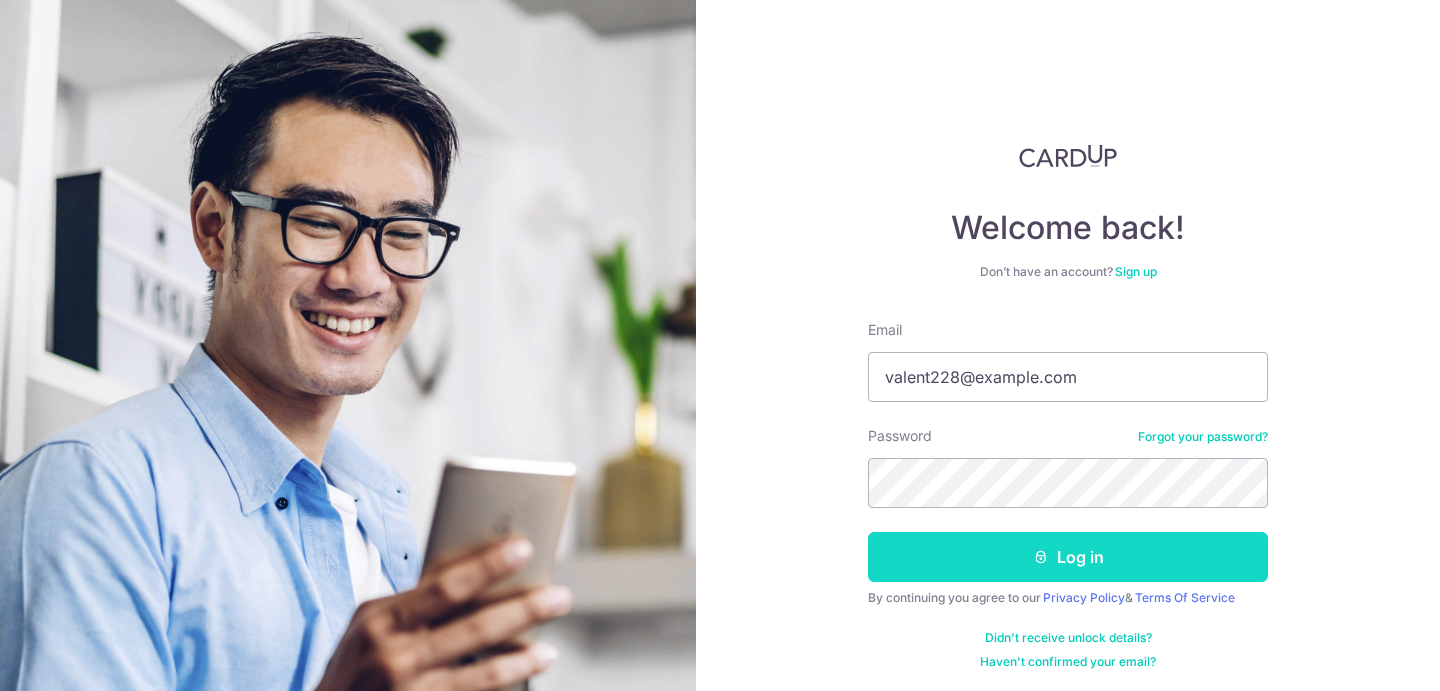 click on "Log in" at bounding box center [1068, 557] 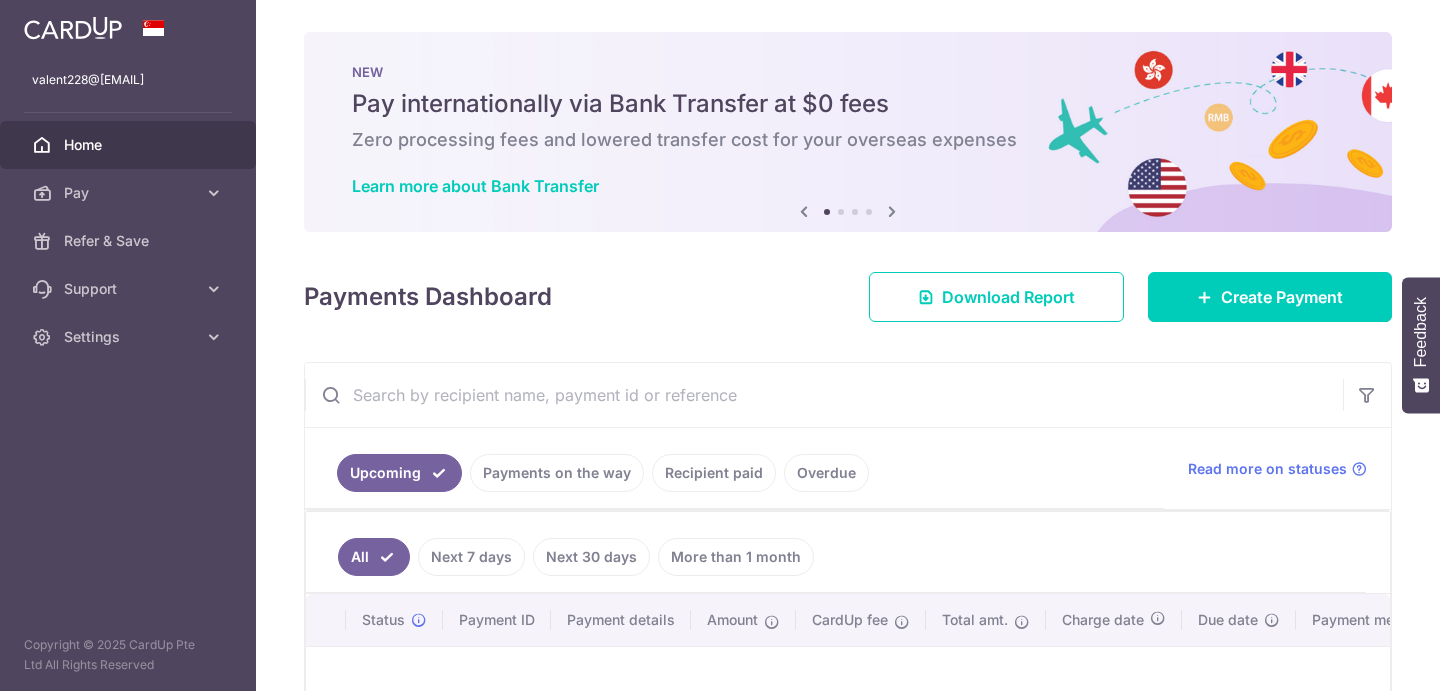 scroll, scrollTop: 0, scrollLeft: 0, axis: both 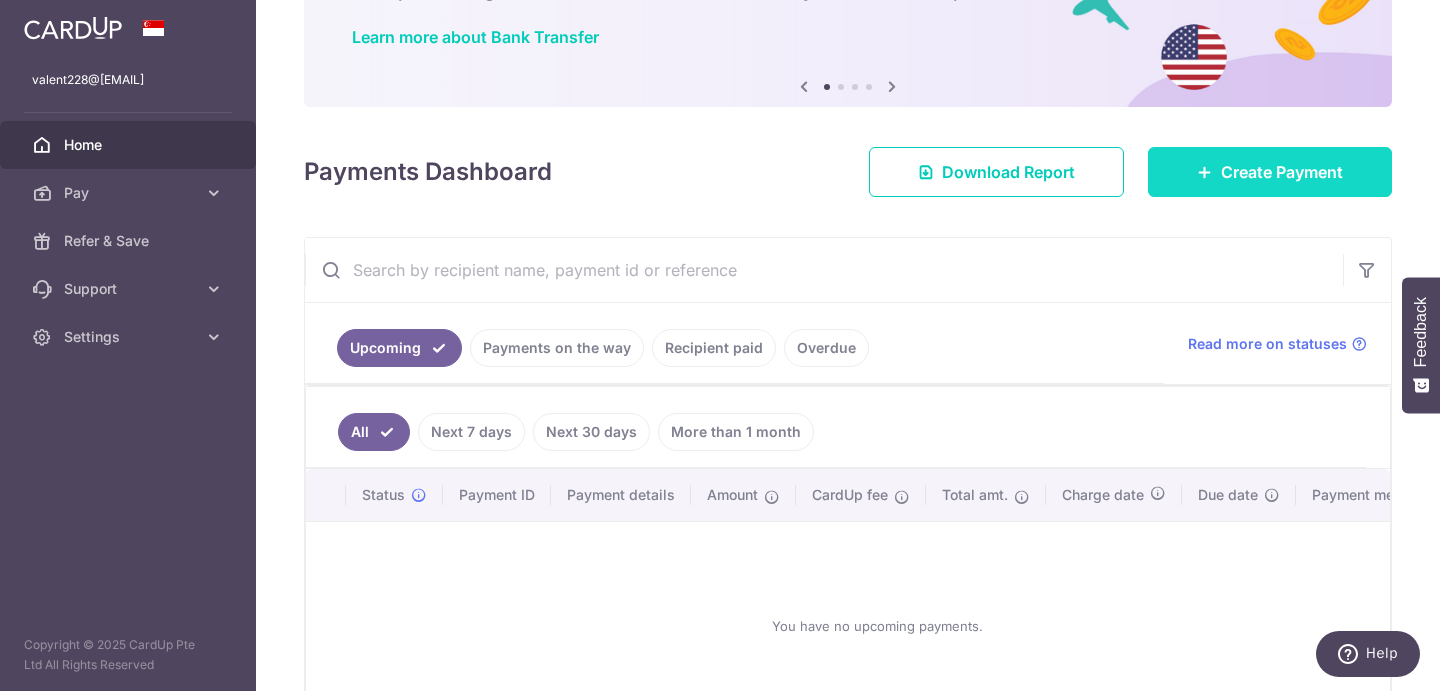 click on "Create Payment" at bounding box center (1282, 172) 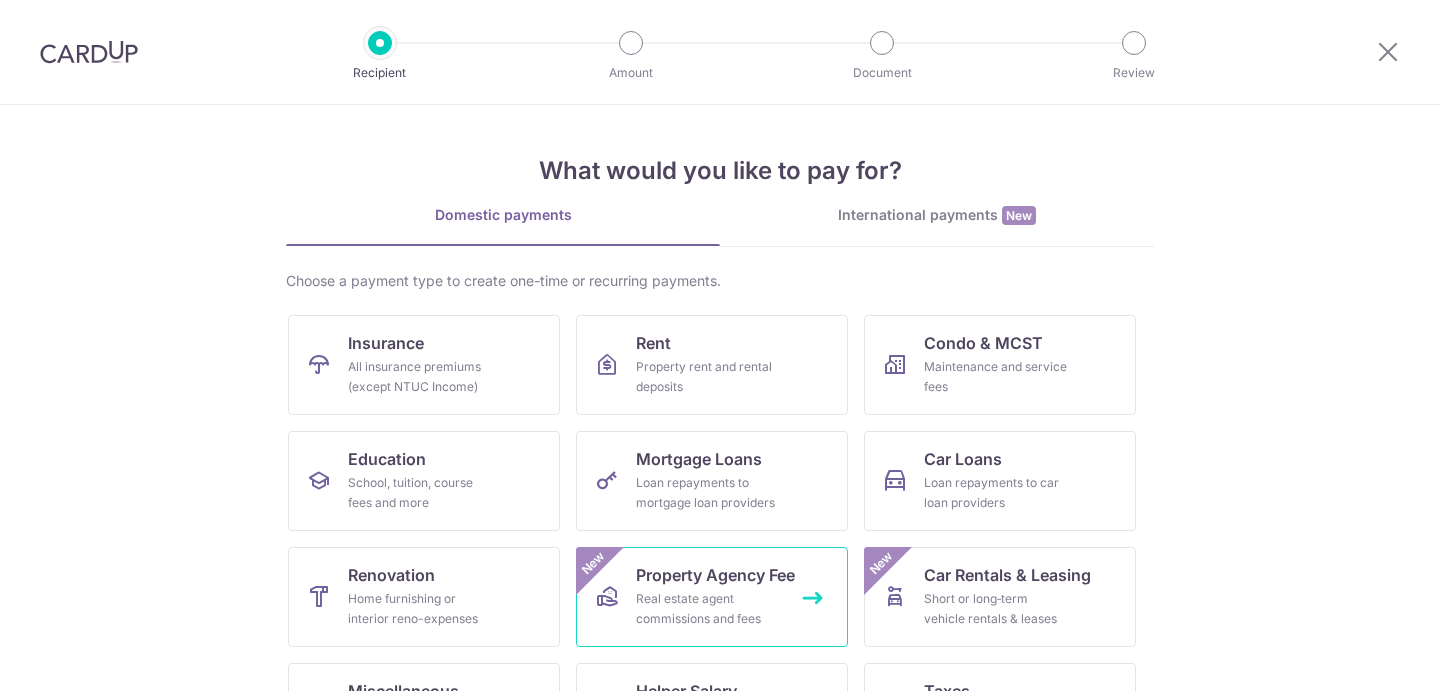 scroll, scrollTop: 0, scrollLeft: 0, axis: both 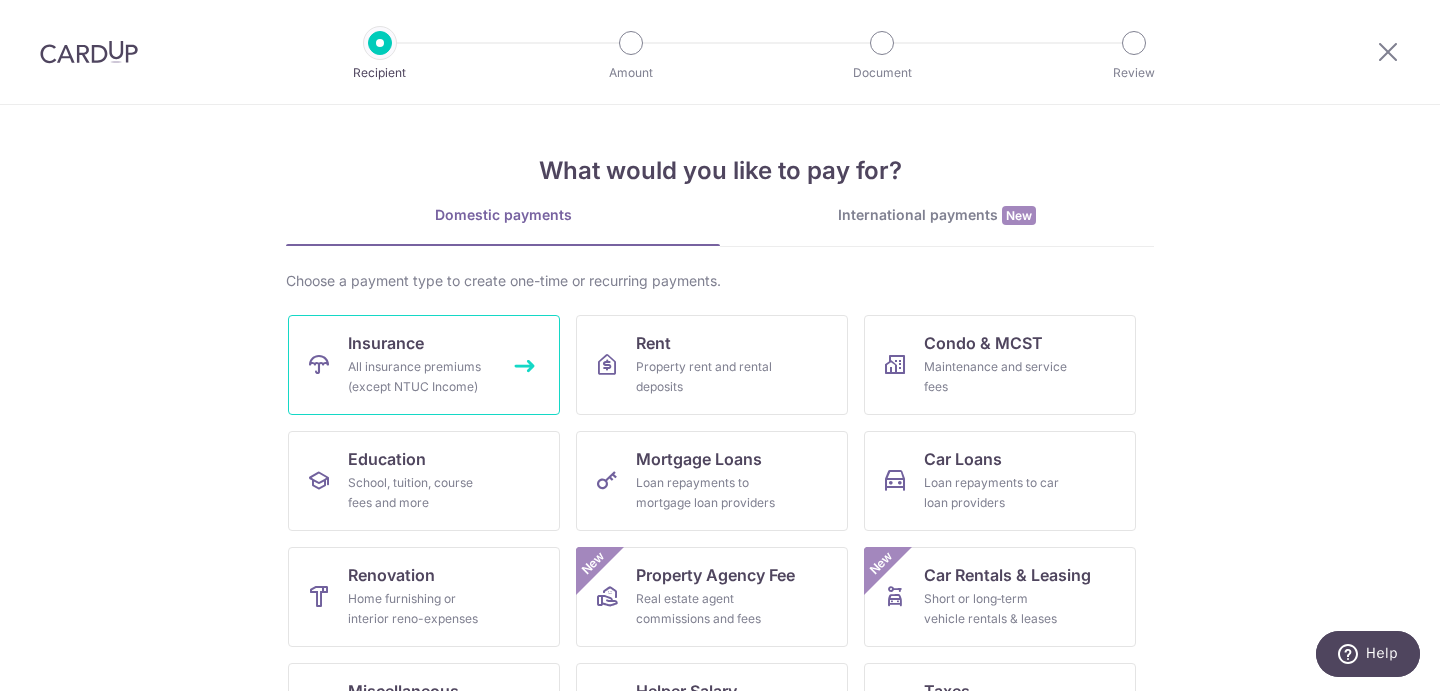 click on "All insurance premiums (except NTUC Income)" at bounding box center [420, 377] 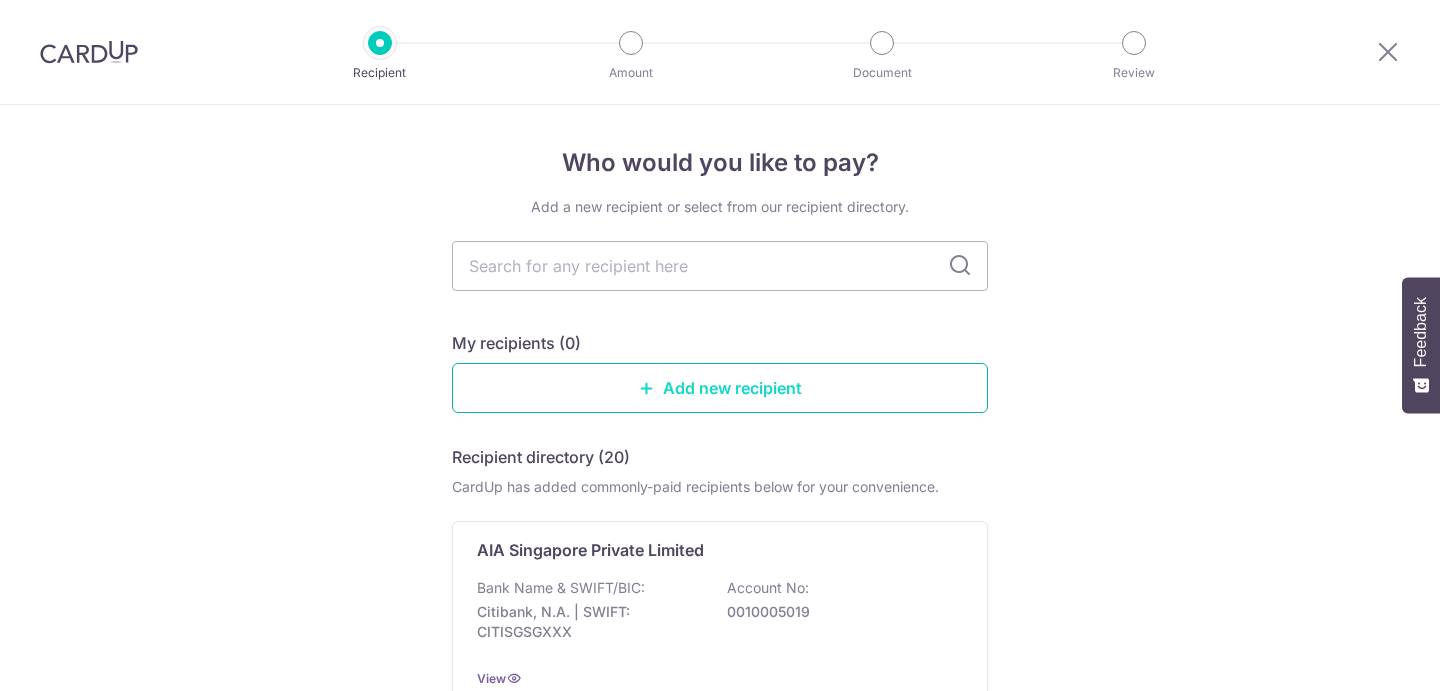 scroll, scrollTop: 0, scrollLeft: 0, axis: both 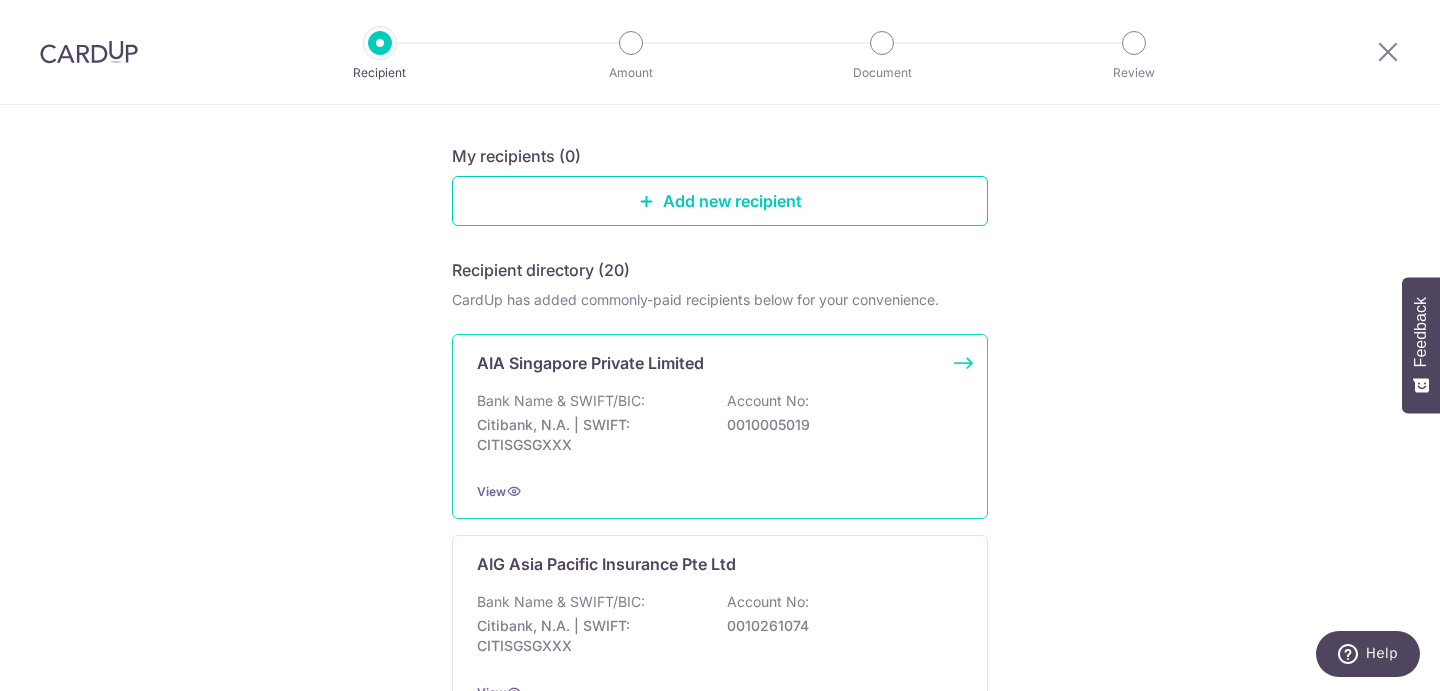 click on "Bank Name & SWIFT/BIC:" at bounding box center (561, 401) 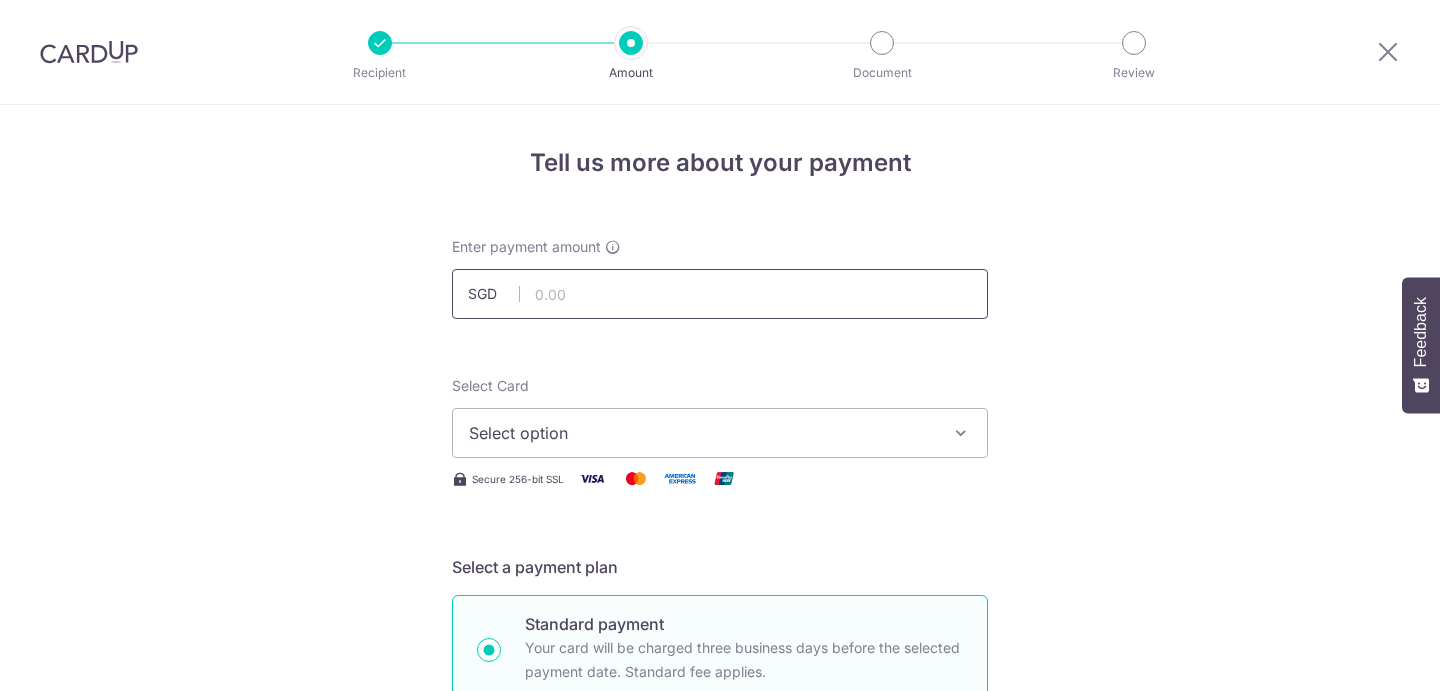 scroll, scrollTop: 0, scrollLeft: 0, axis: both 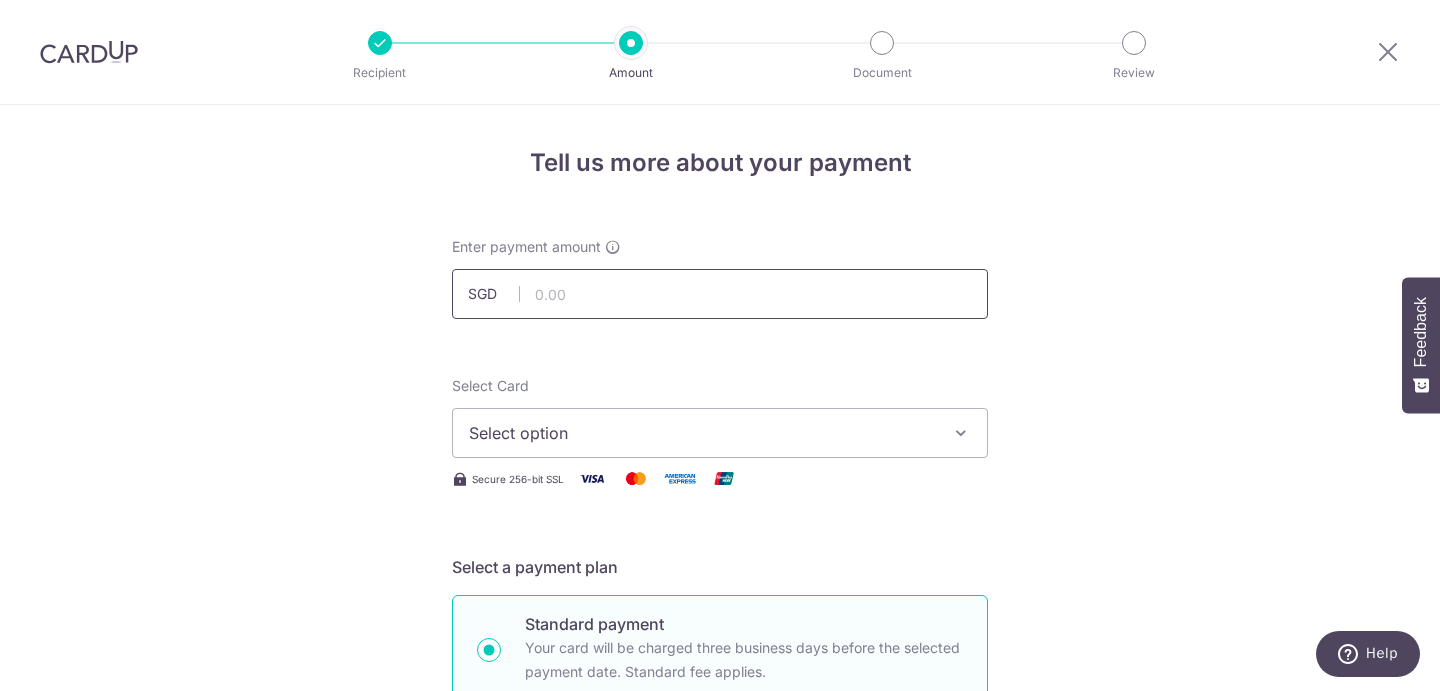 click at bounding box center (720, 294) 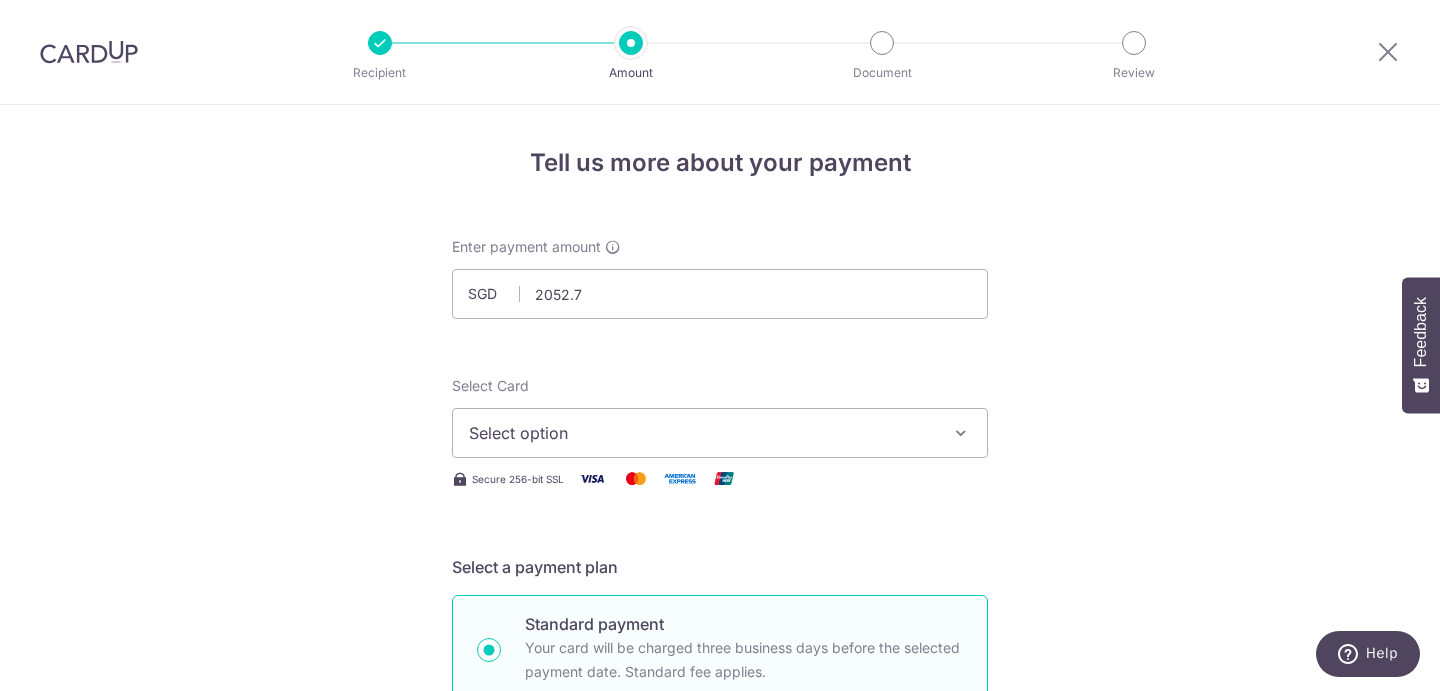 type on "2,052.70" 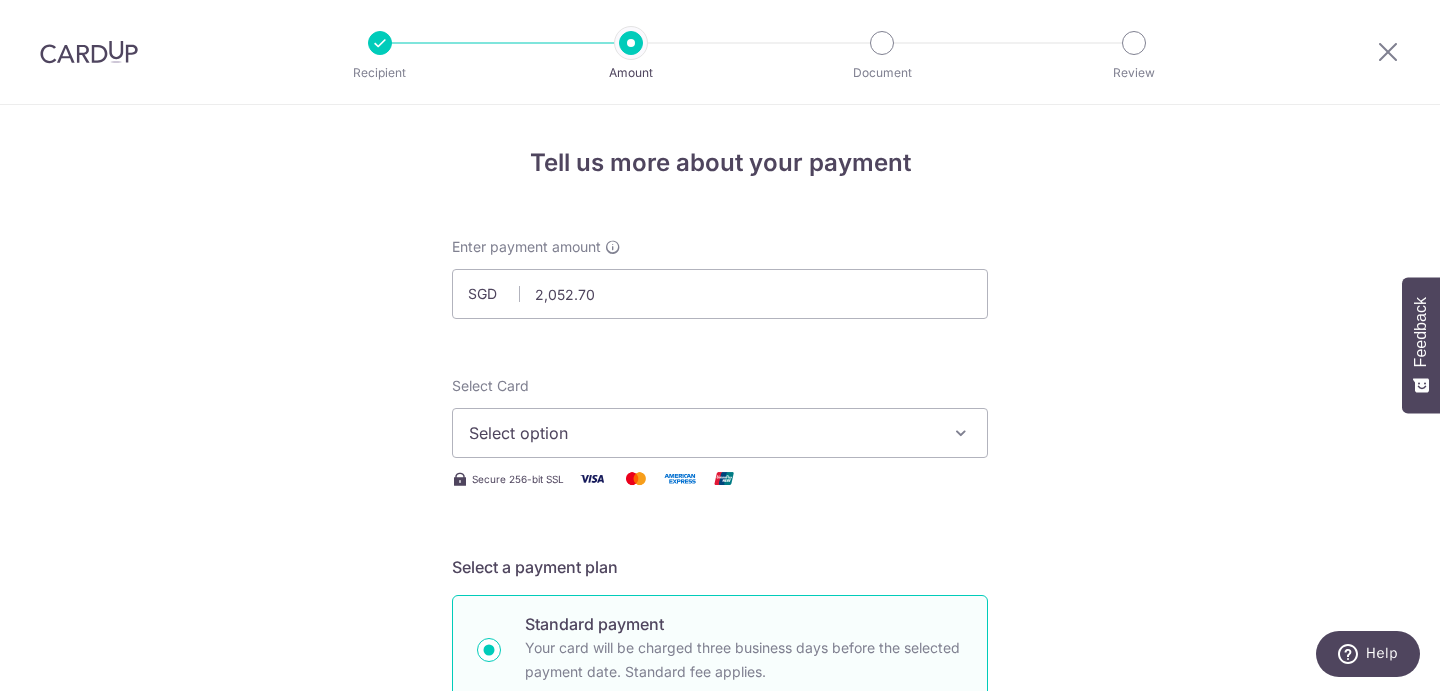click on "Tell us more about your payment
Enter payment amount
SGD
[PRICE]
[PRICE]
Select Card
Select option
Add credit card
Your Cards
**** [CARD_NUMBER]
Secure 256-bit SSL
Text
New card details
Card
Secure 256-bit SSL" at bounding box center [720, 1009] 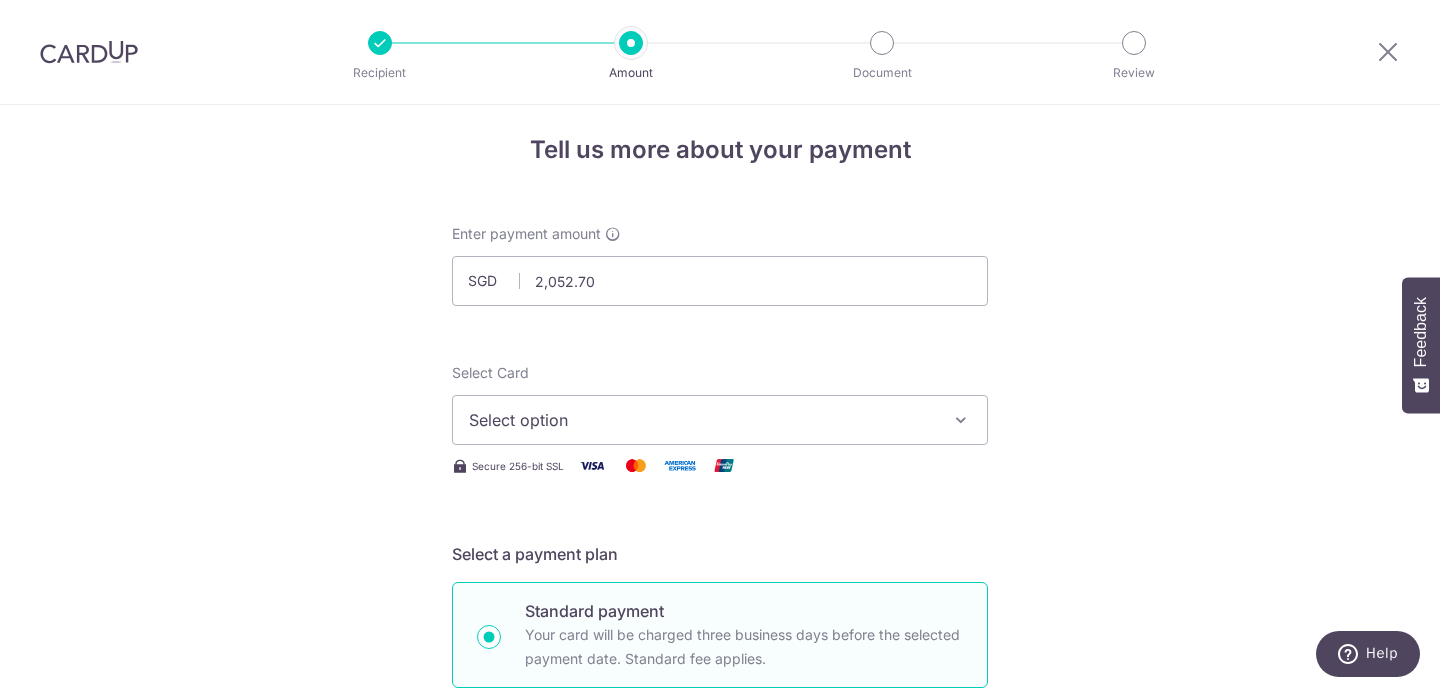 scroll, scrollTop: 26, scrollLeft: 0, axis: vertical 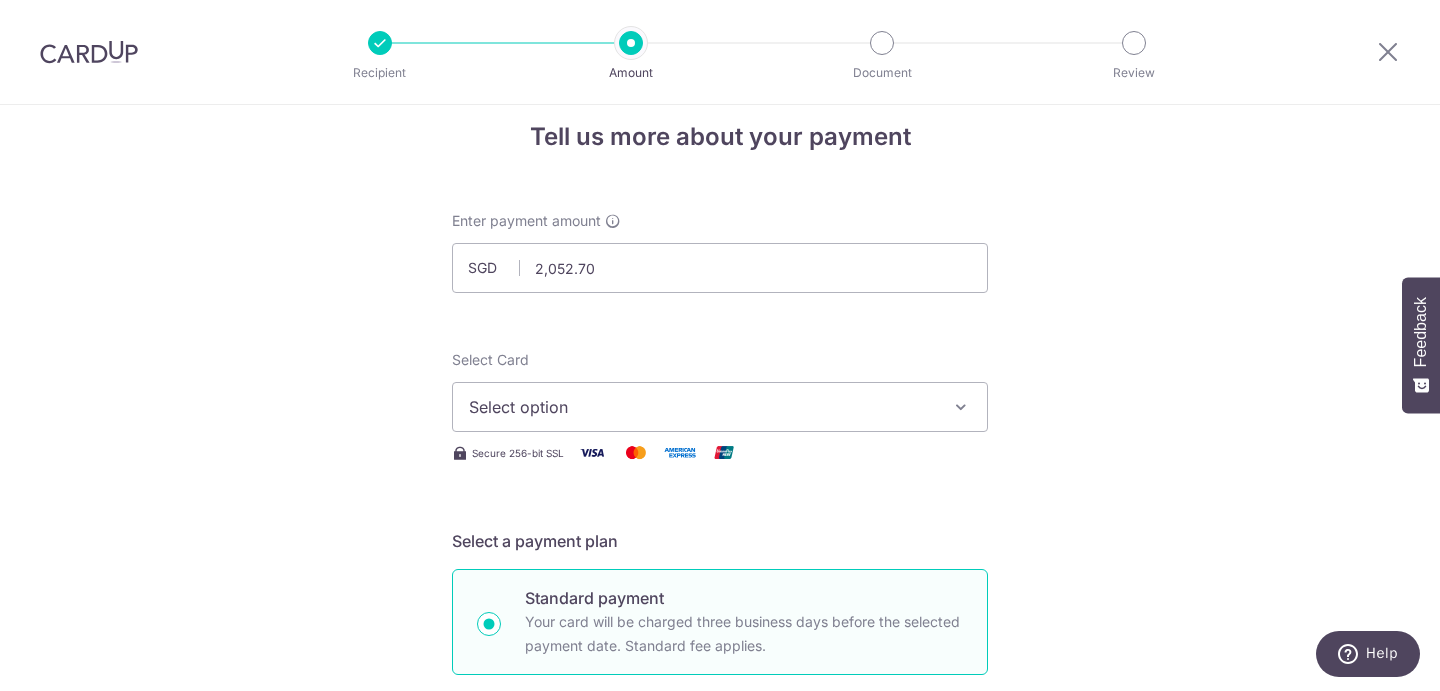 click on "Select option" at bounding box center (720, 407) 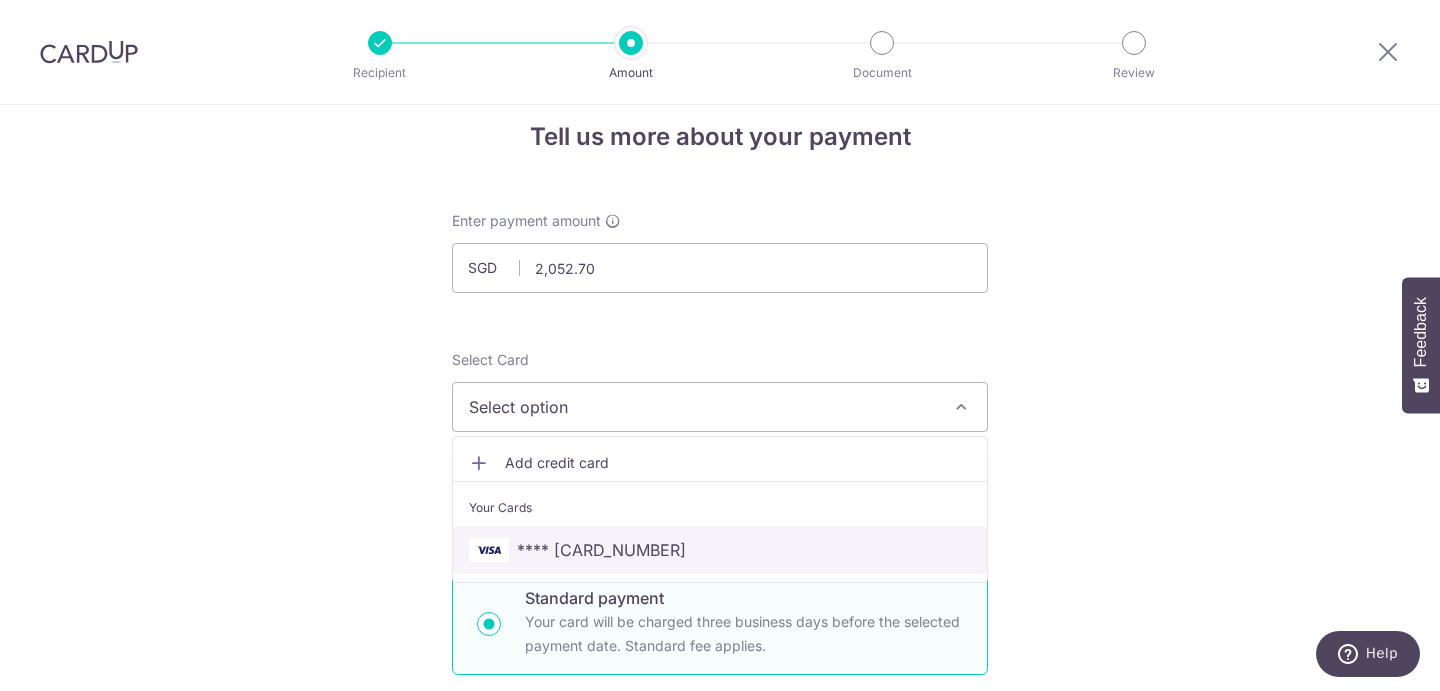 click on "**** [LAST_FOUR]" at bounding box center [720, 550] 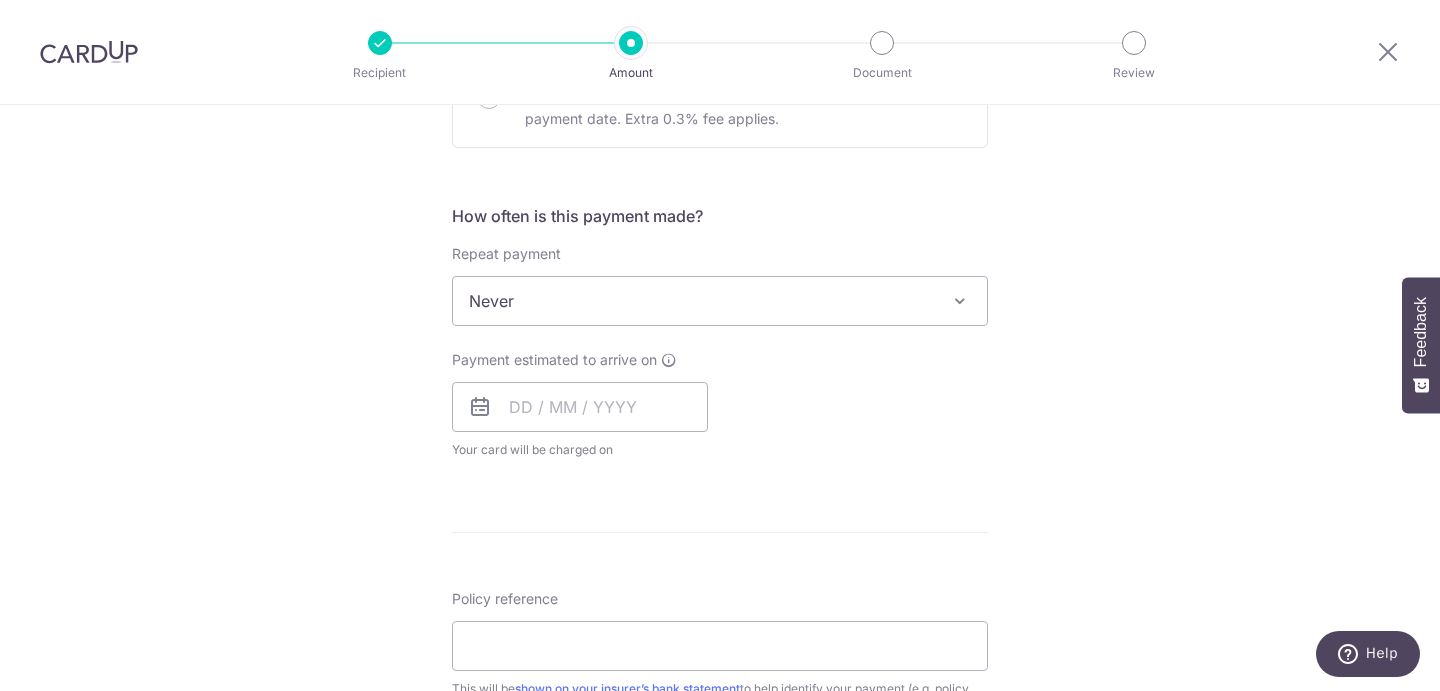 scroll, scrollTop: 701, scrollLeft: 0, axis: vertical 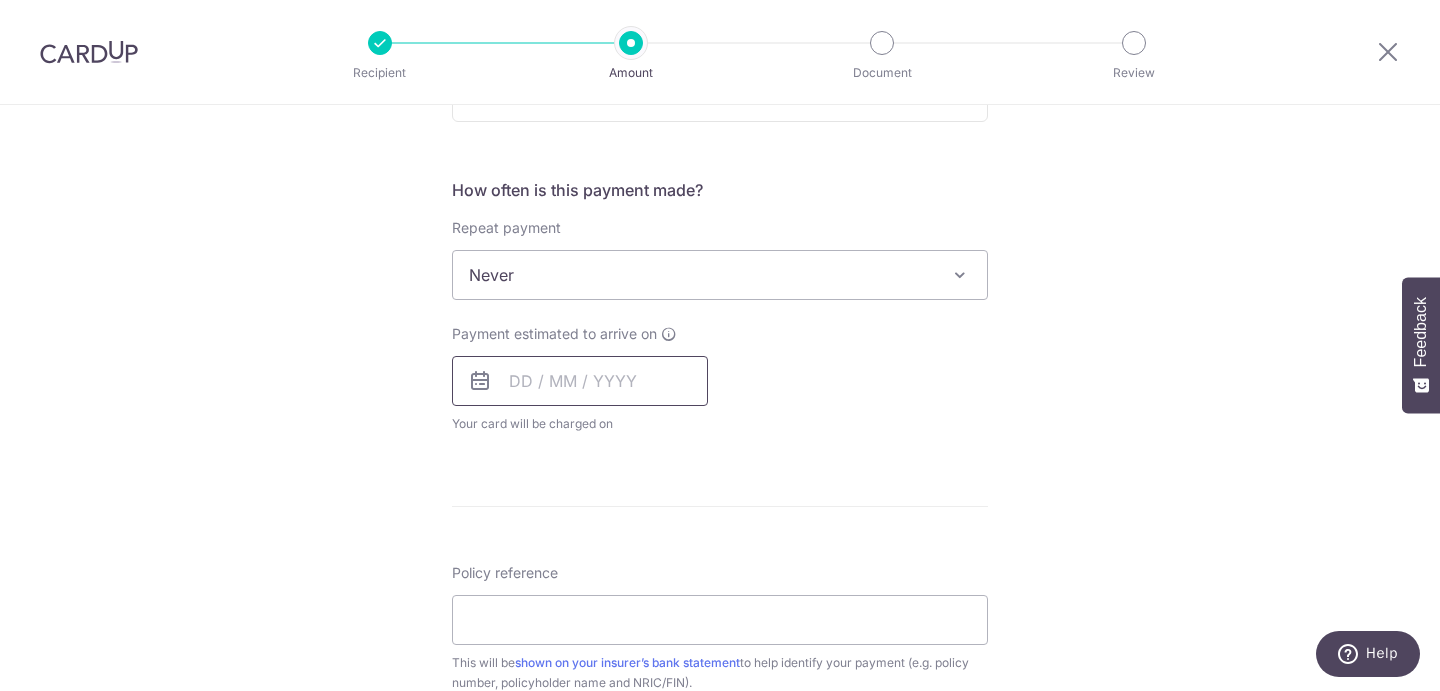 click at bounding box center [580, 381] 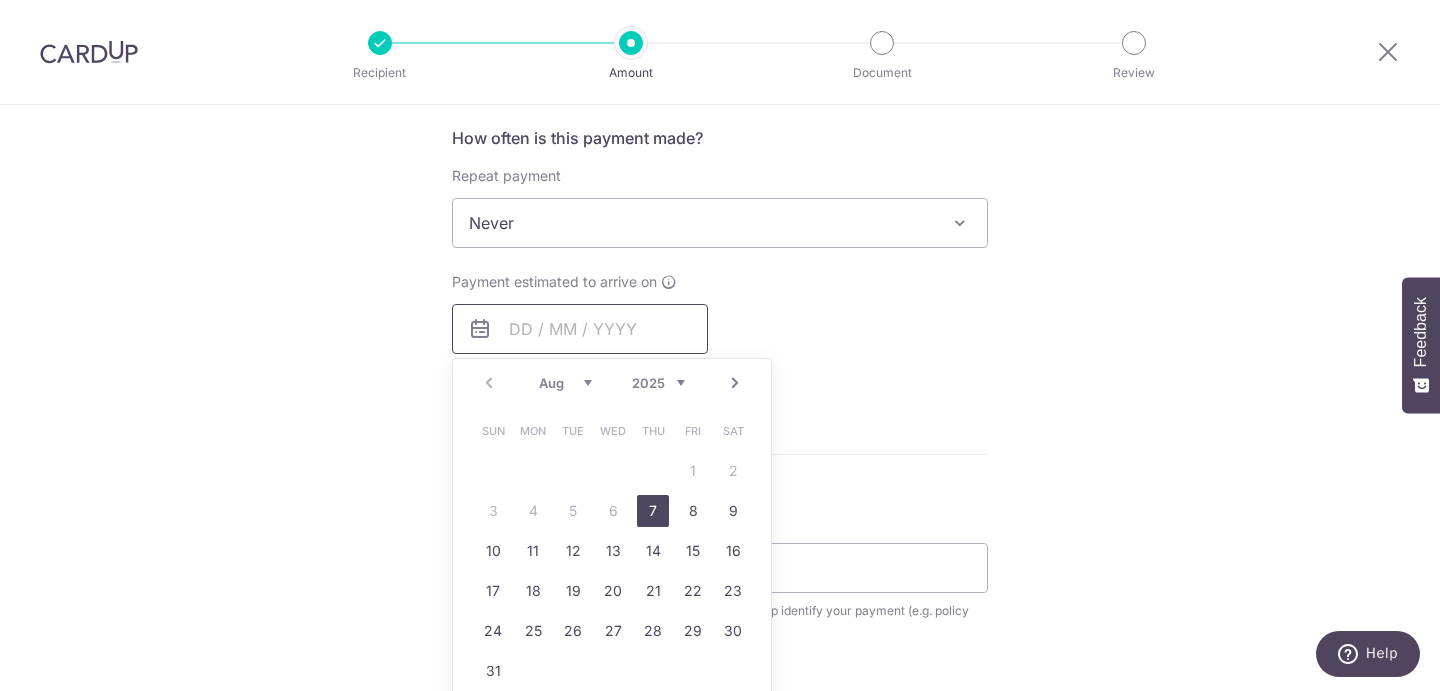 scroll, scrollTop: 940, scrollLeft: 0, axis: vertical 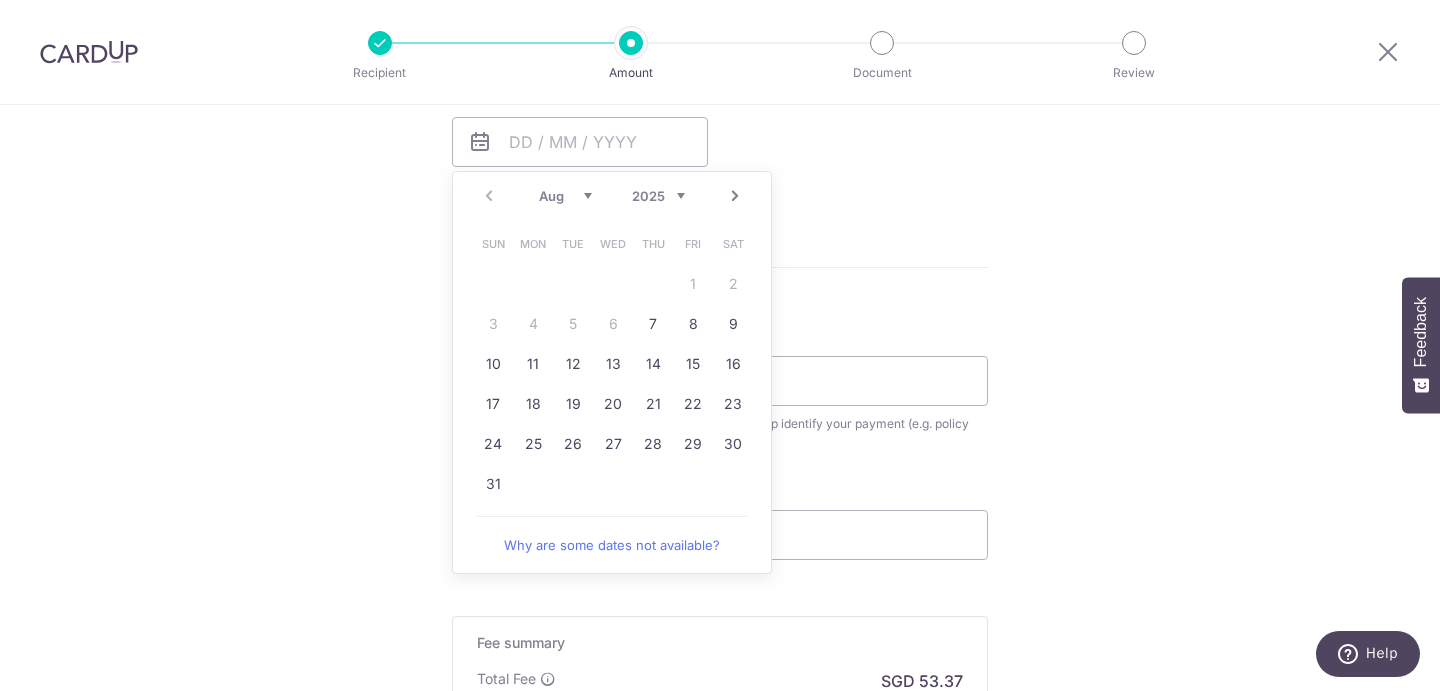click on "SGD
[AMOUNT]
[AMOUNT]
Select Card
**** [LAST4]
Add credit card
Your Cards
**** [LAST4]
Secure 256-bit SSL
Text
New card details
Card
Secure 256-bit SSL" at bounding box center (720, 69) 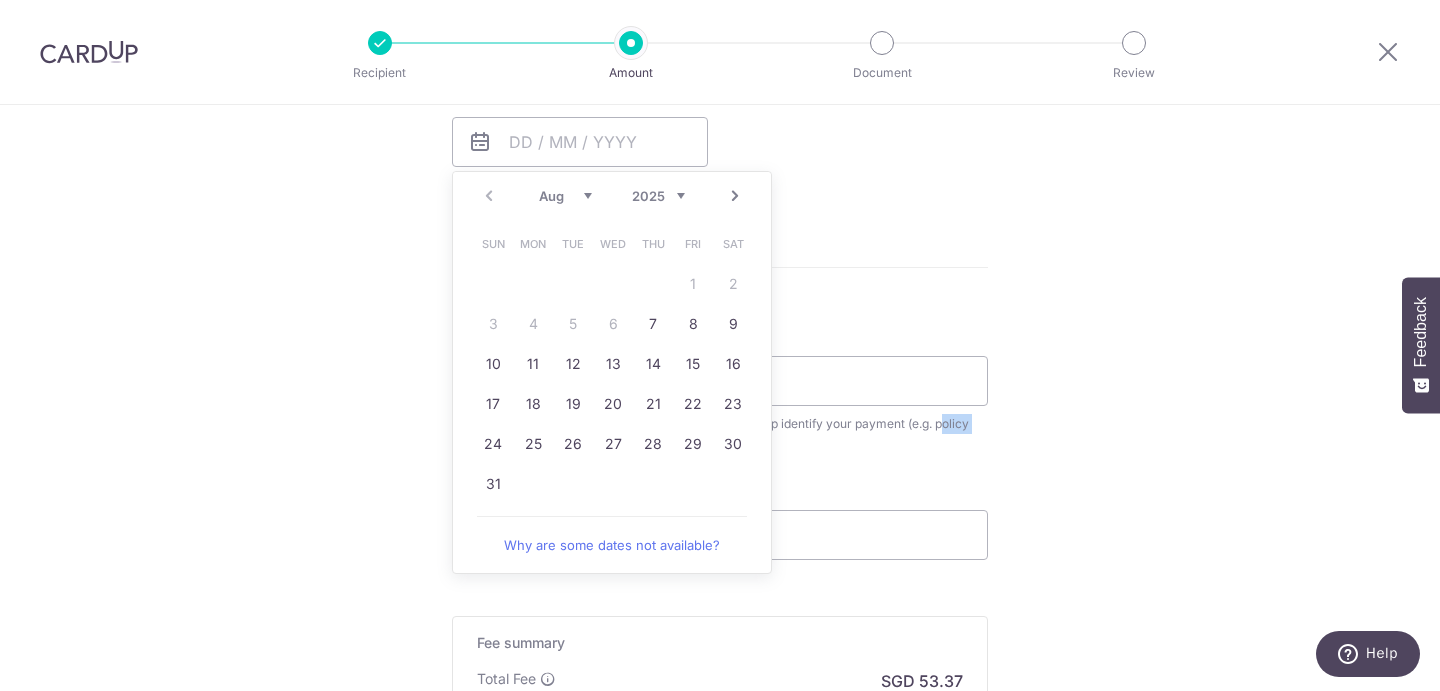 click on "SGD
[AMOUNT]
[AMOUNT]
Select Card
**** [LAST4]
Add credit card
Your Cards
**** [LAST4]
Secure 256-bit SSL
Text
New card details
Card
Secure 256-bit SSL" at bounding box center (720, 69) 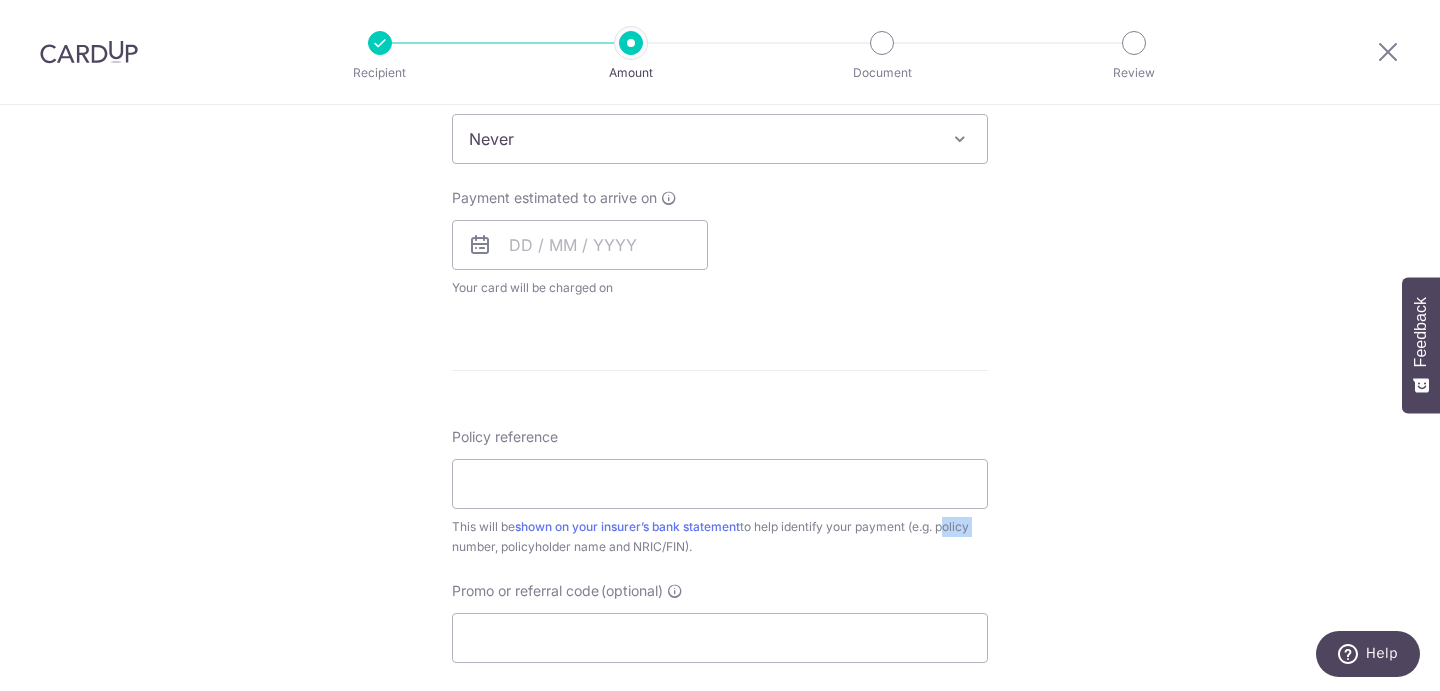 scroll, scrollTop: 863, scrollLeft: 0, axis: vertical 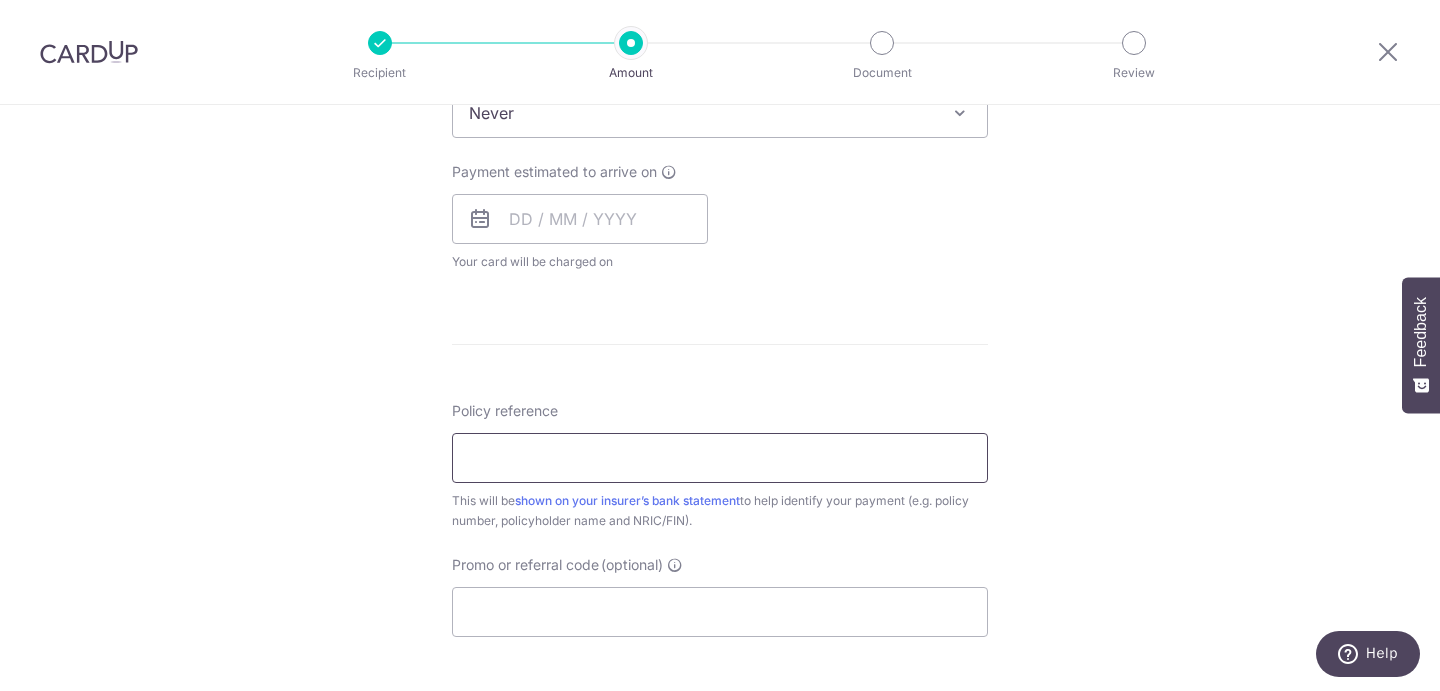 click on "Policy reference" at bounding box center [720, 458] 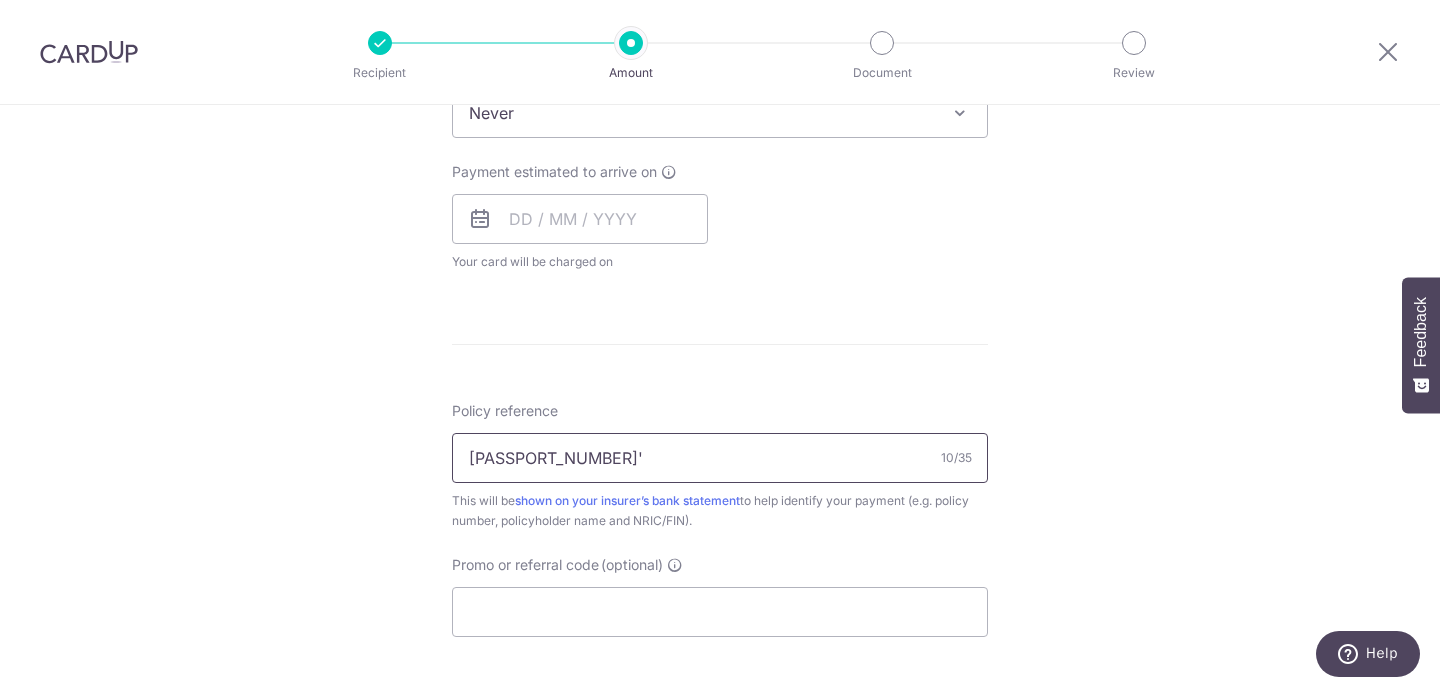 click on "H22167421'" at bounding box center (720, 458) 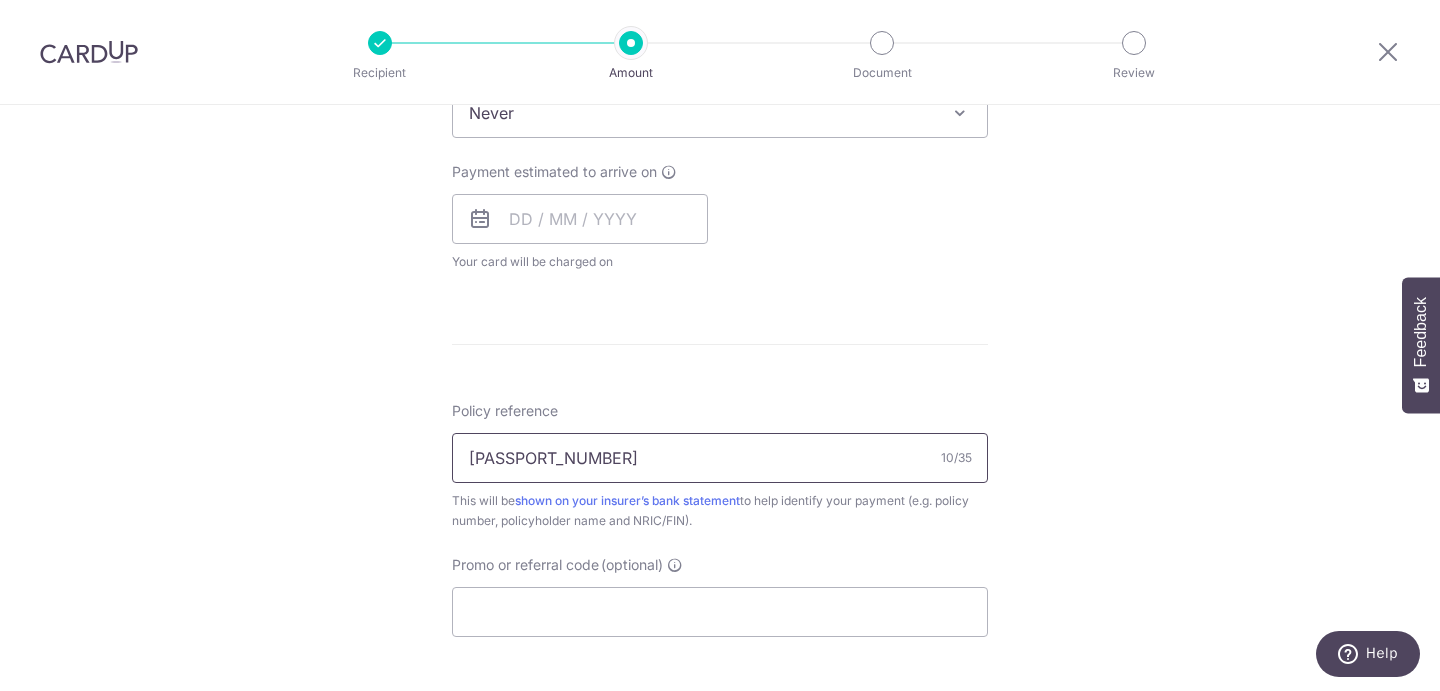 type on "[PASSPORT]" 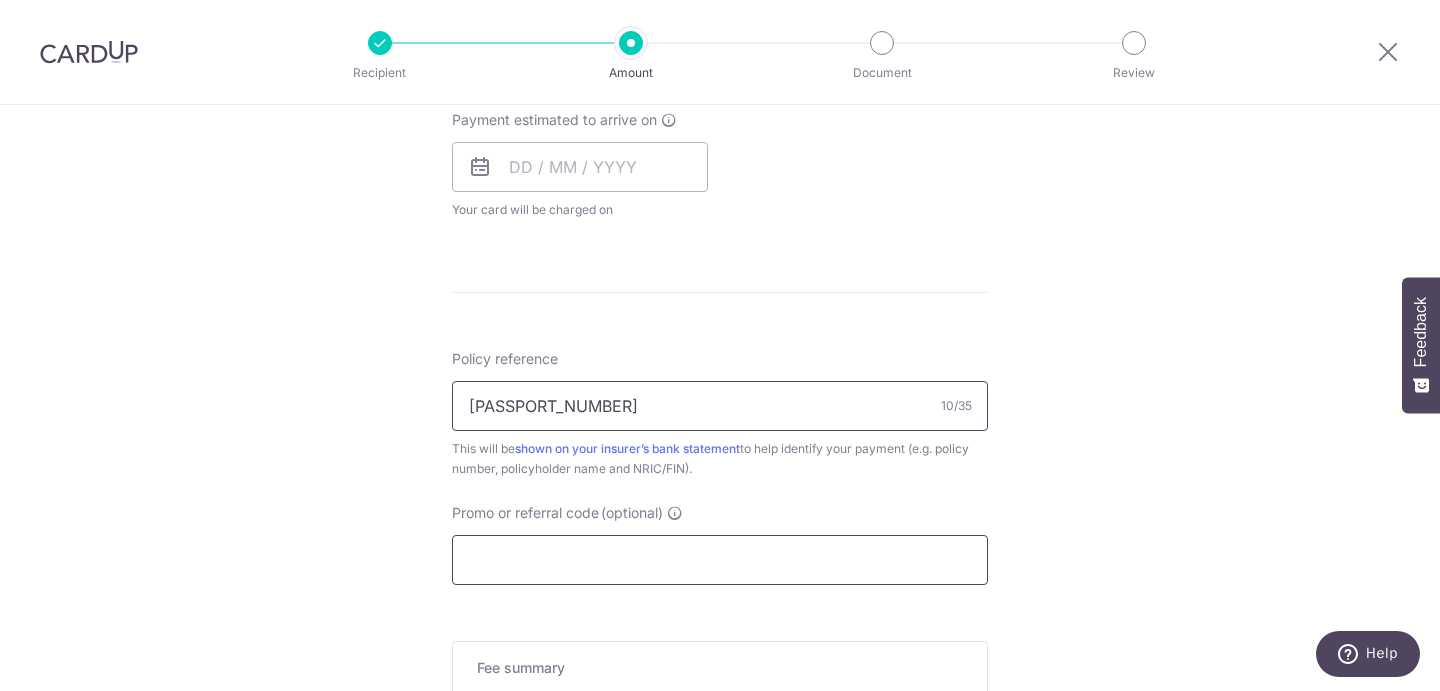 scroll, scrollTop: 959, scrollLeft: 0, axis: vertical 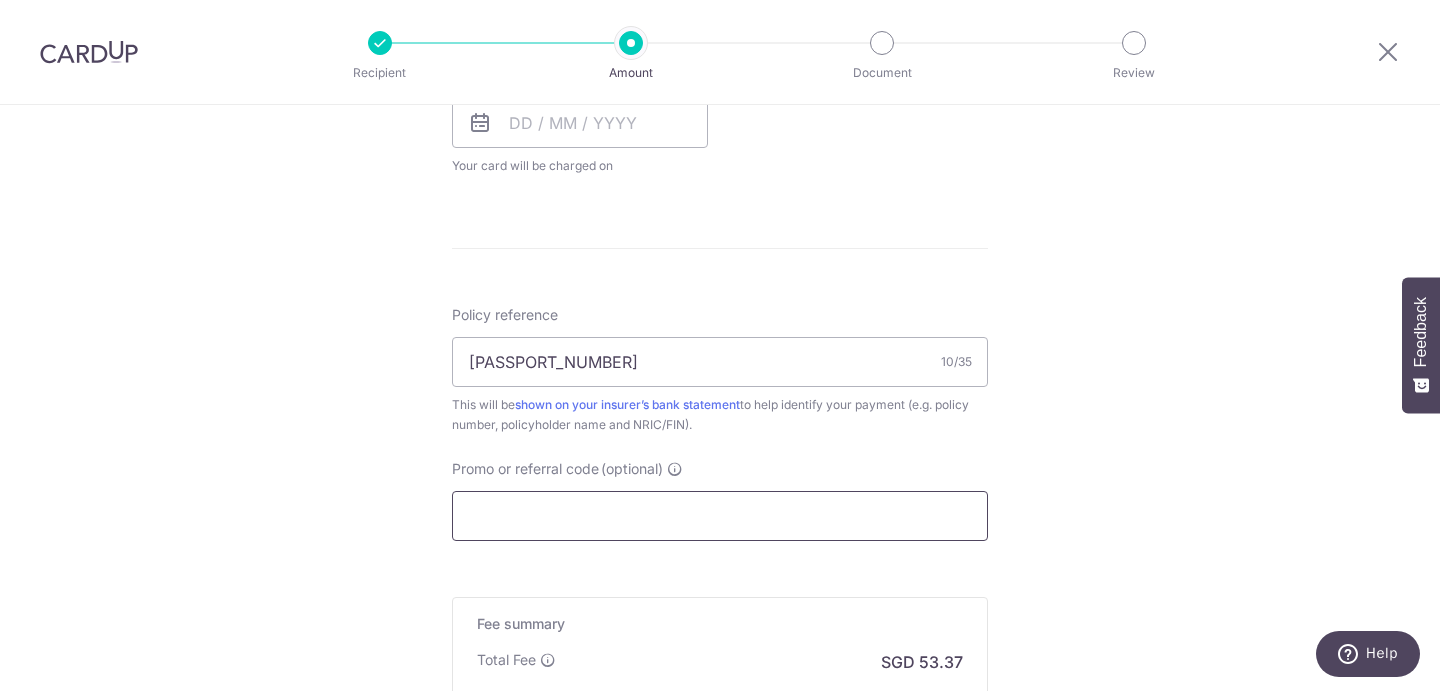 click on "Promo or referral code
(optional)" at bounding box center [720, 516] 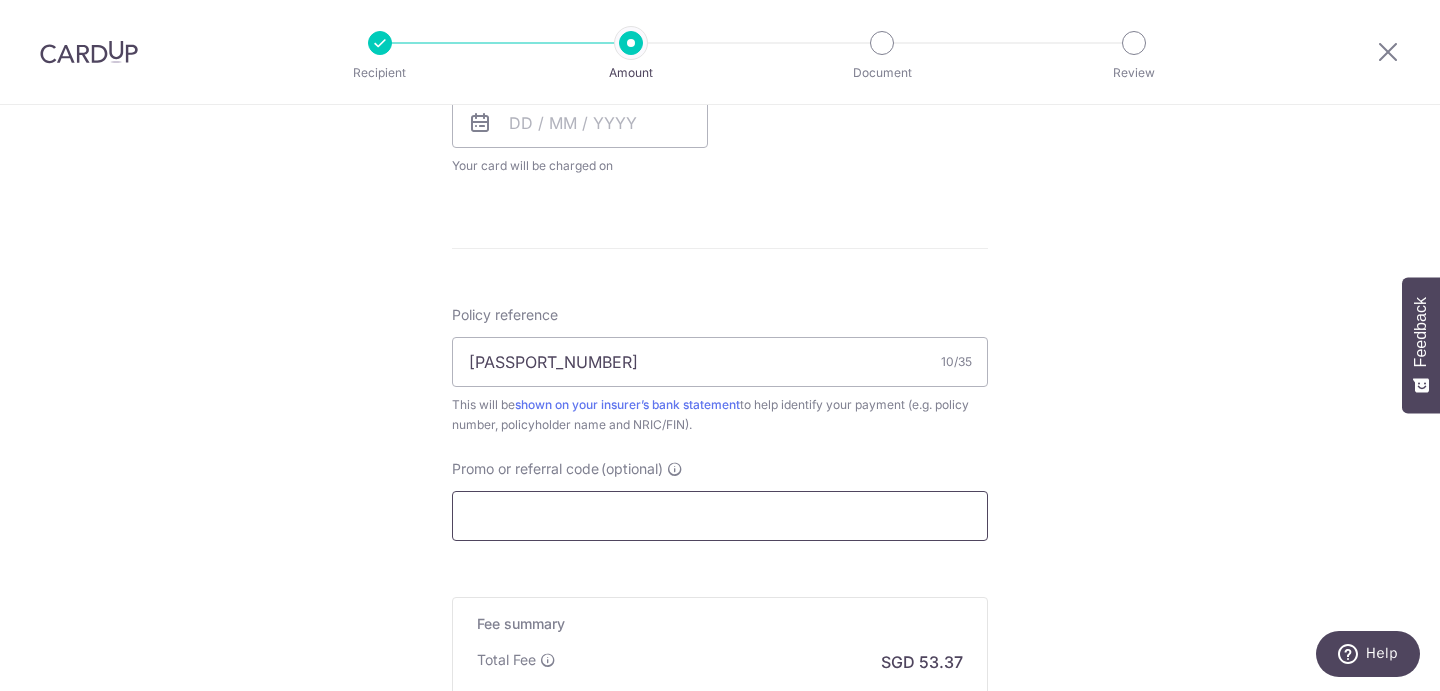 paste on "REC185" 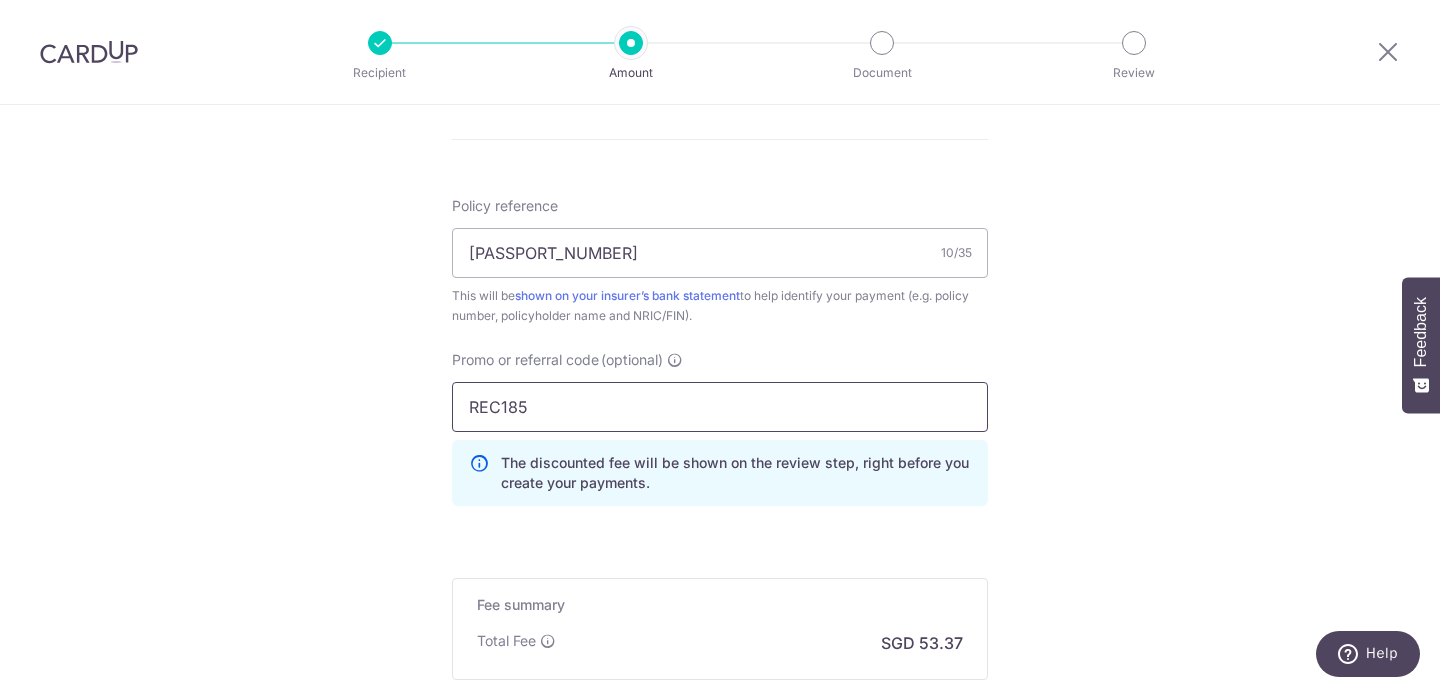 scroll, scrollTop: 1081, scrollLeft: 0, axis: vertical 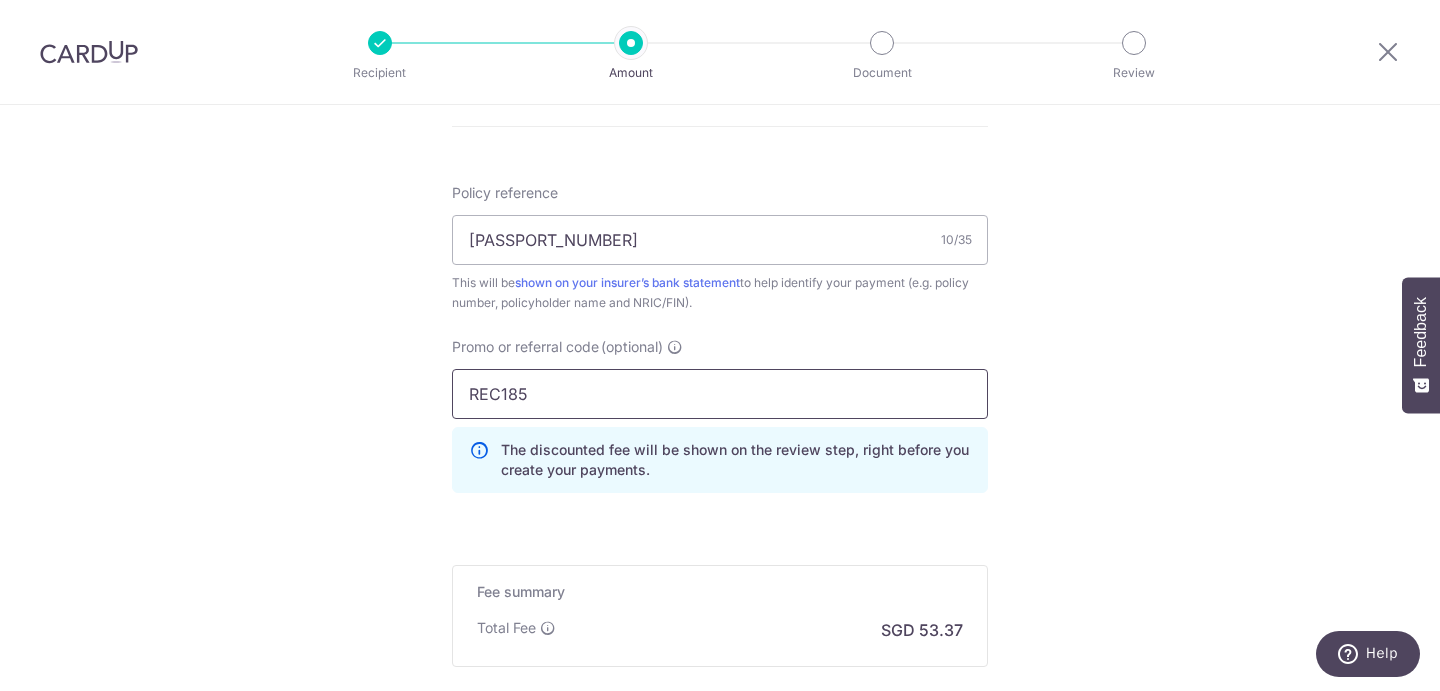 type on "REC185" 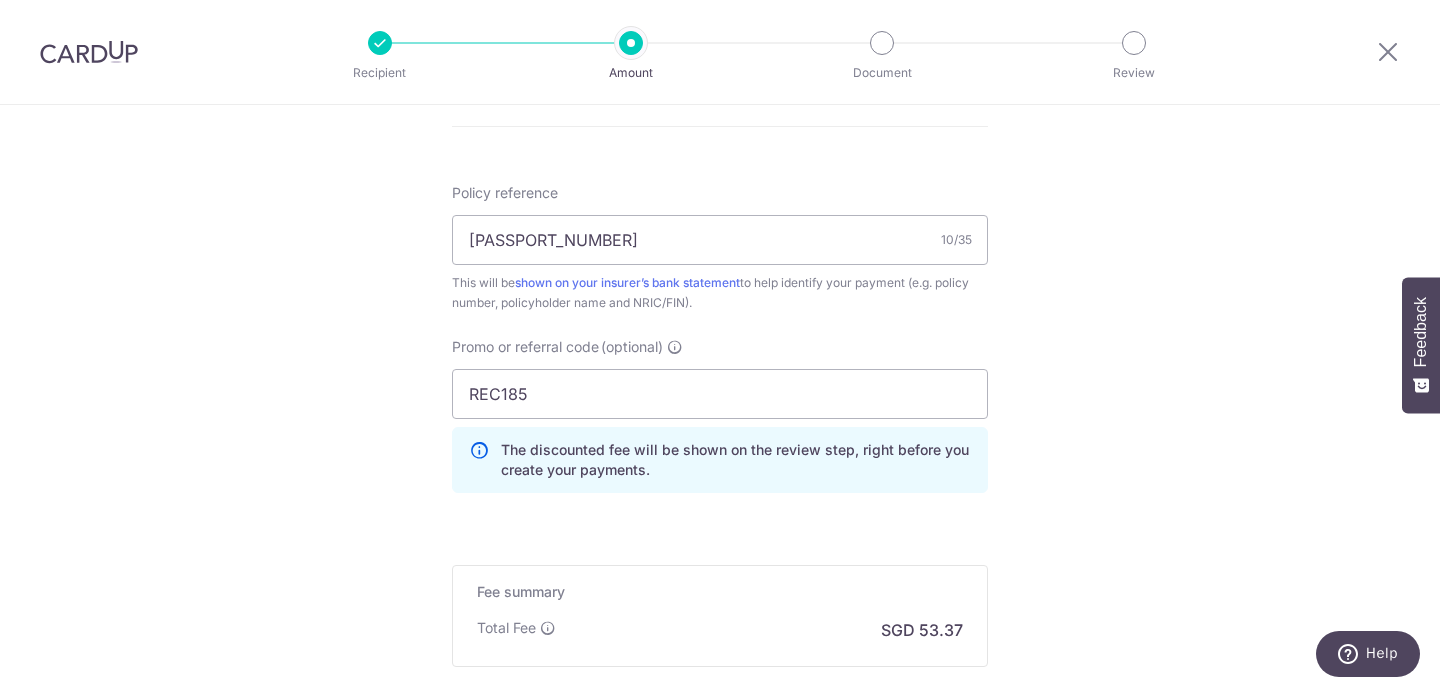 click on "Tell us more about your payment
Enter payment amount
SGD
2,052.70
2052.70
Select Card
**** 0655
Add credit card
Your Cards
**** 0655
Secure 256-bit SSL
Text
New card details
Card
Secure 256-bit SSL" at bounding box center [720, -27] 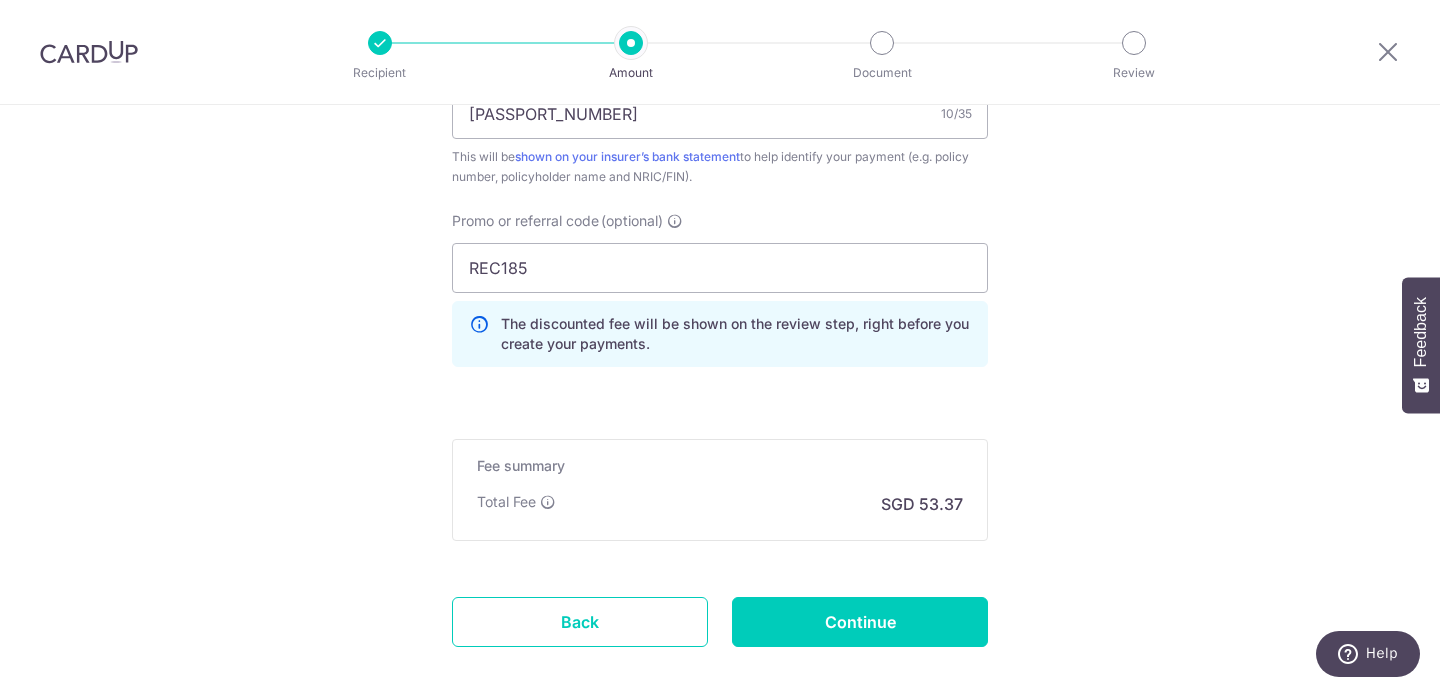 scroll, scrollTop: 1233, scrollLeft: 0, axis: vertical 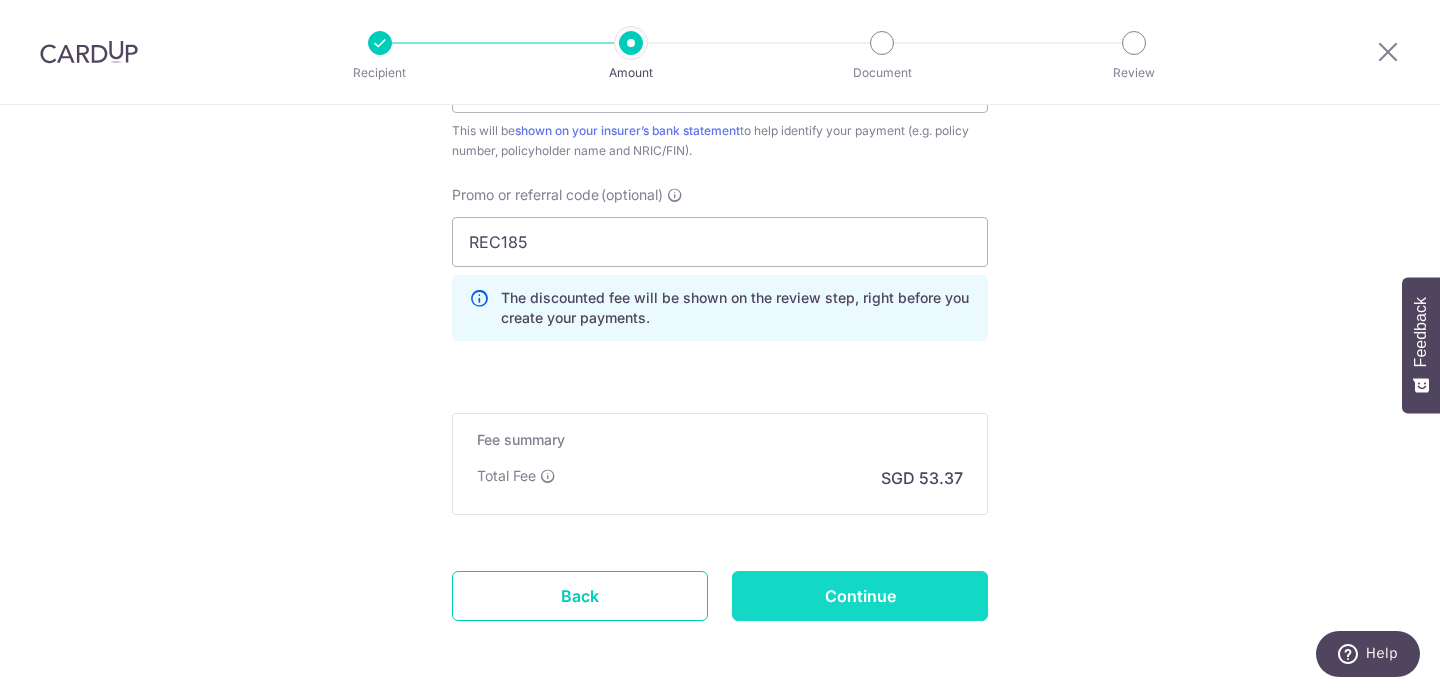 click on "Continue" at bounding box center (860, 596) 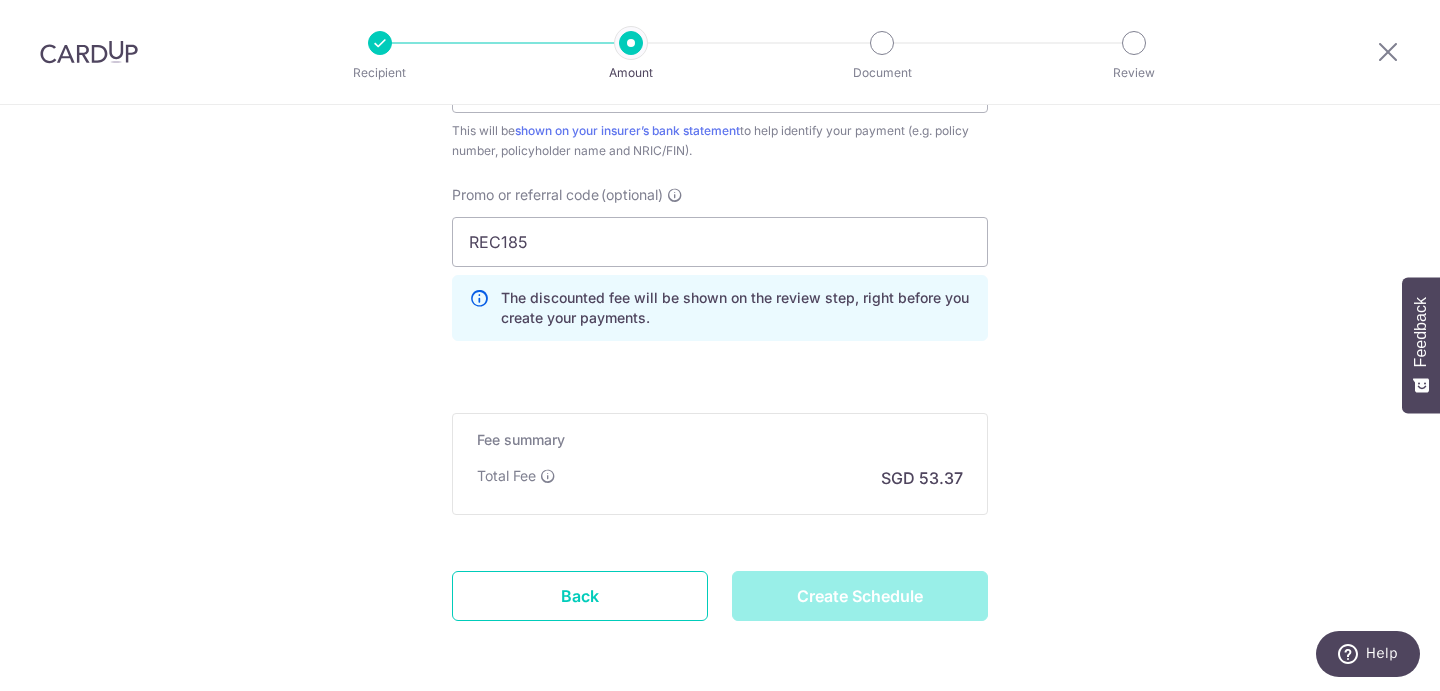type on "Create Schedule" 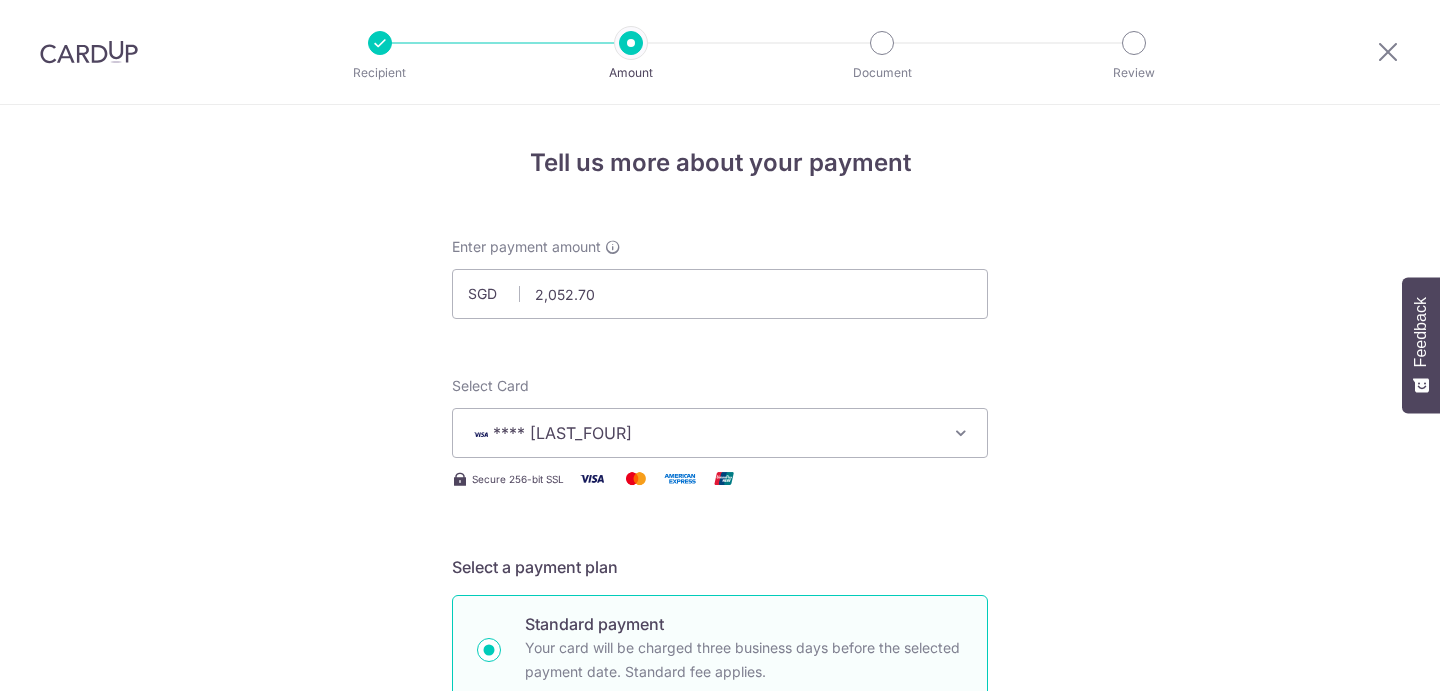 scroll, scrollTop: 0, scrollLeft: 0, axis: both 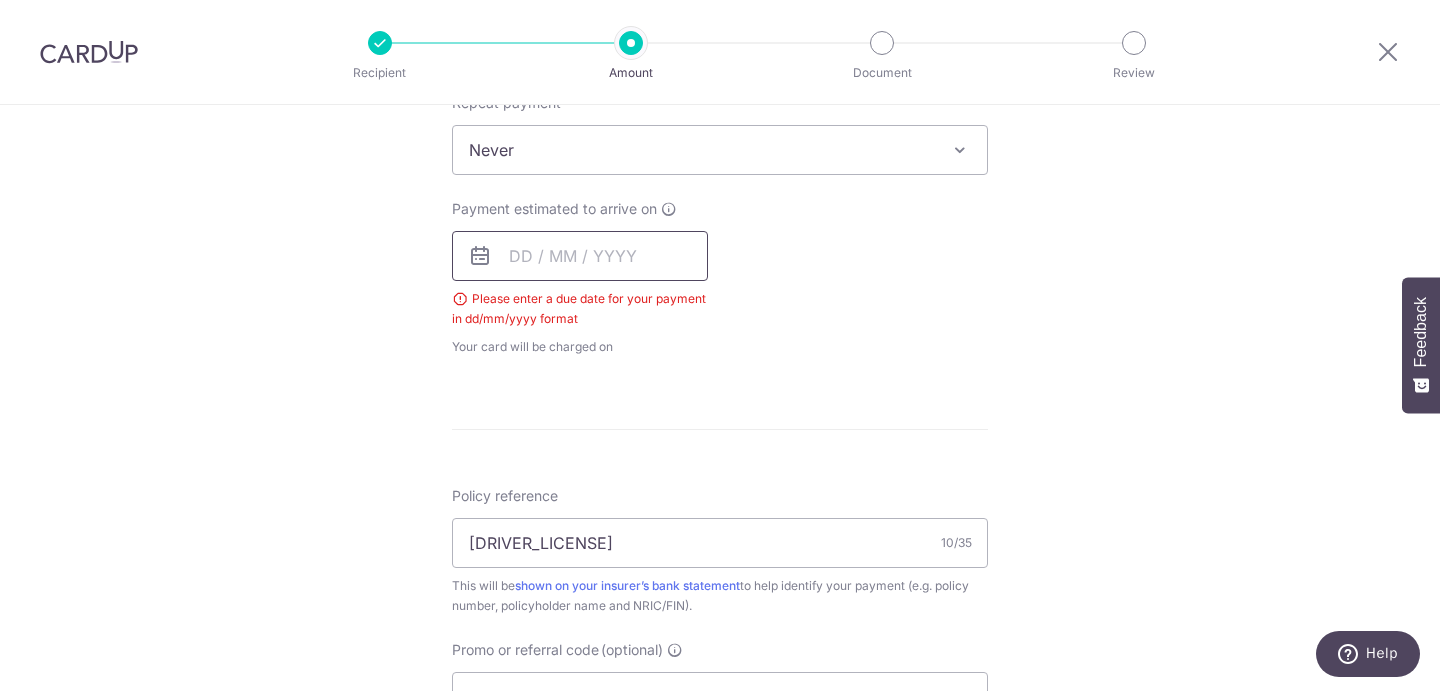 click at bounding box center (580, 256) 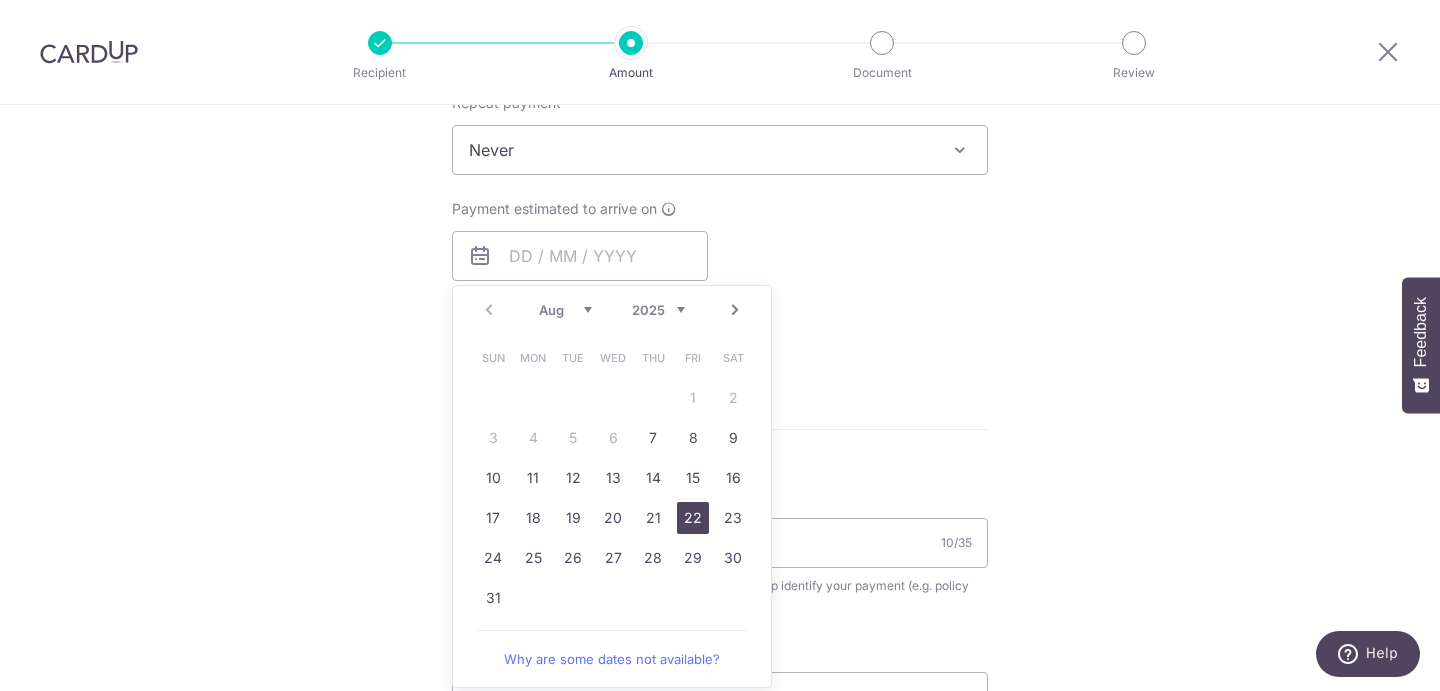 click on "22" at bounding box center [693, 518] 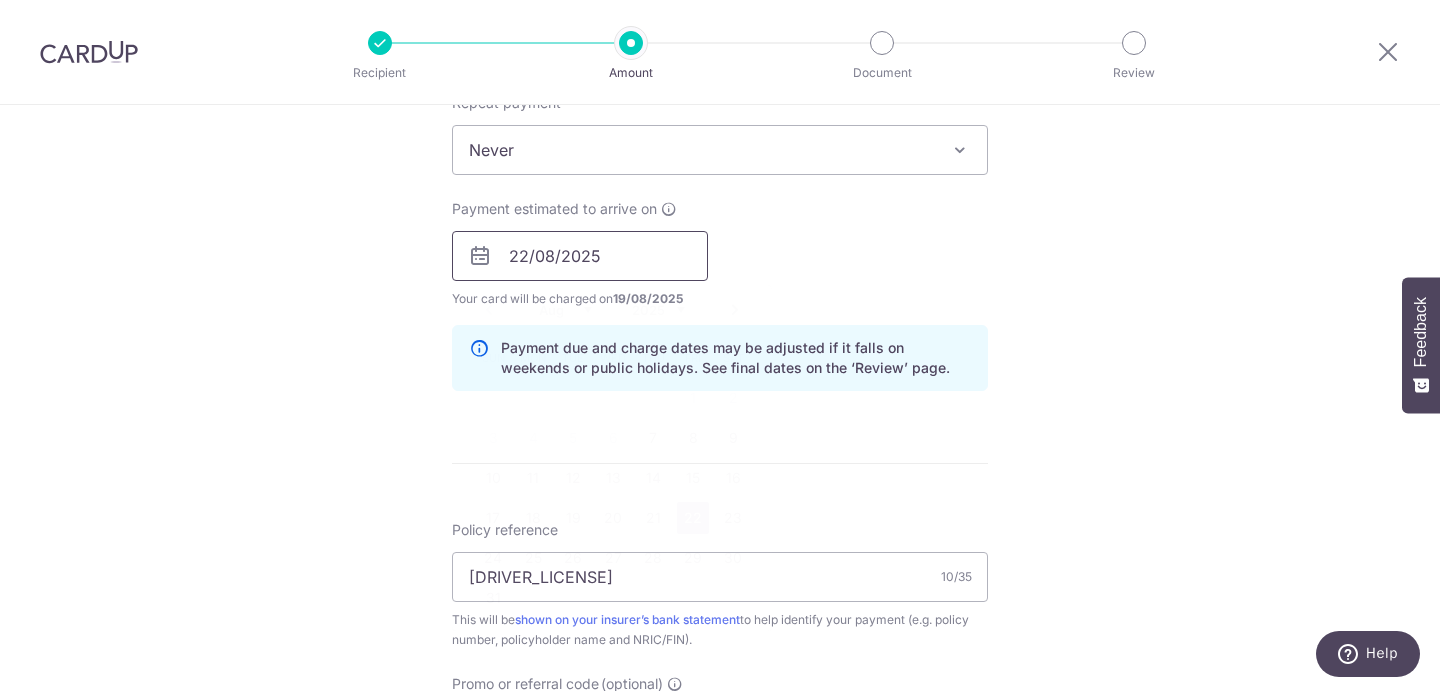 click on "22/08/2025" at bounding box center (580, 256) 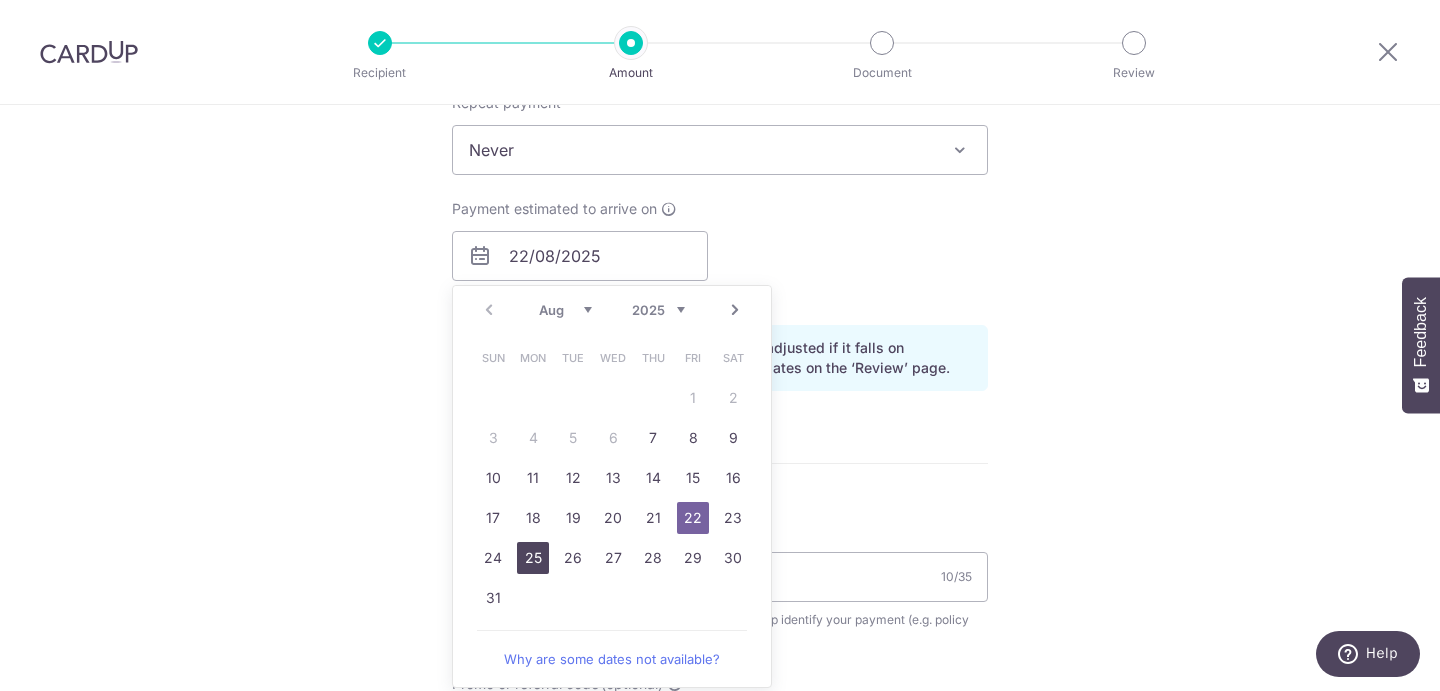 click on "25" at bounding box center [533, 558] 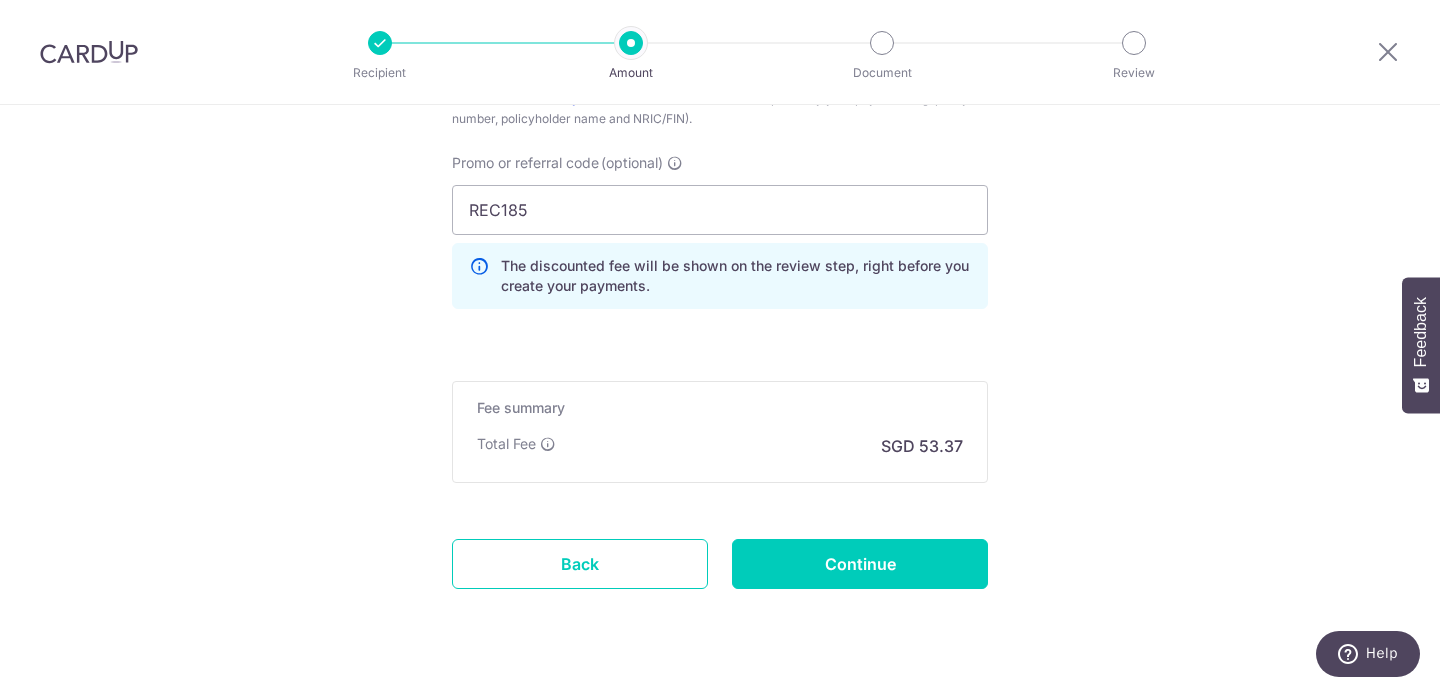 scroll, scrollTop: 1395, scrollLeft: 0, axis: vertical 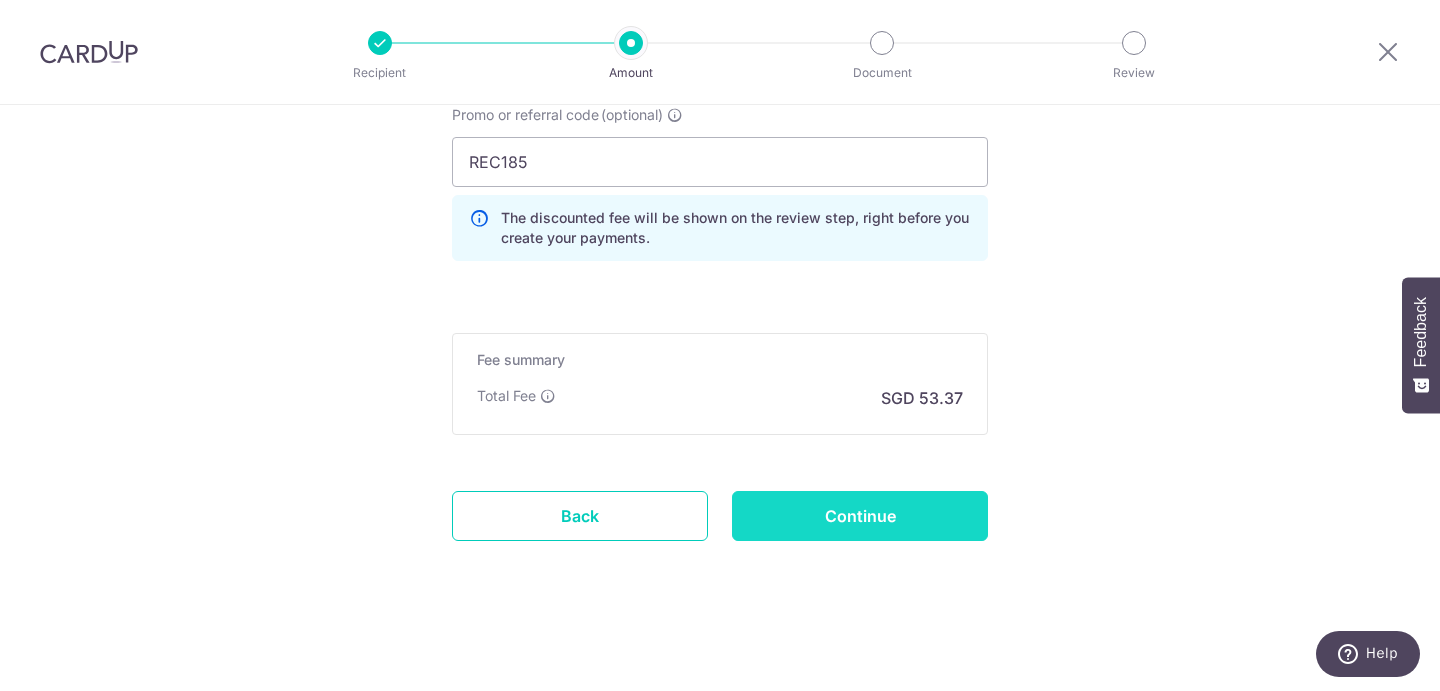 click on "Continue" at bounding box center [860, 516] 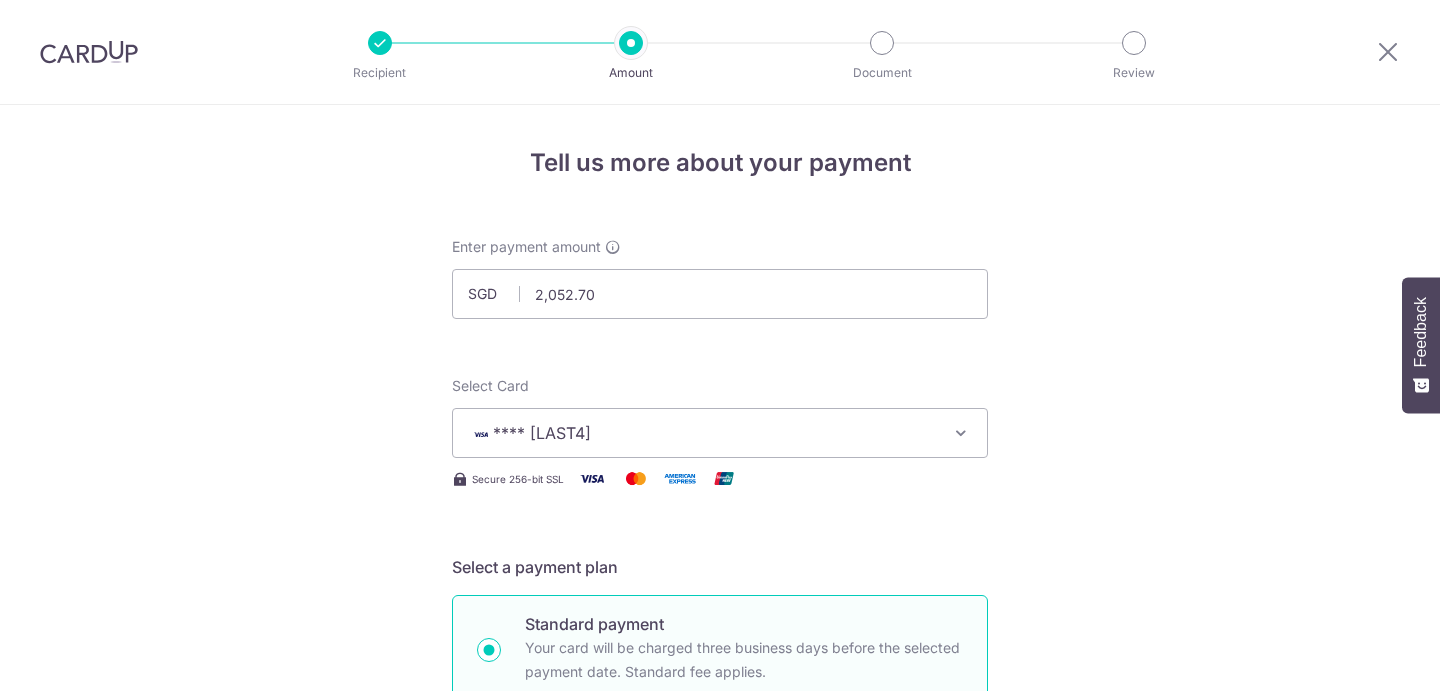 scroll, scrollTop: 0, scrollLeft: 0, axis: both 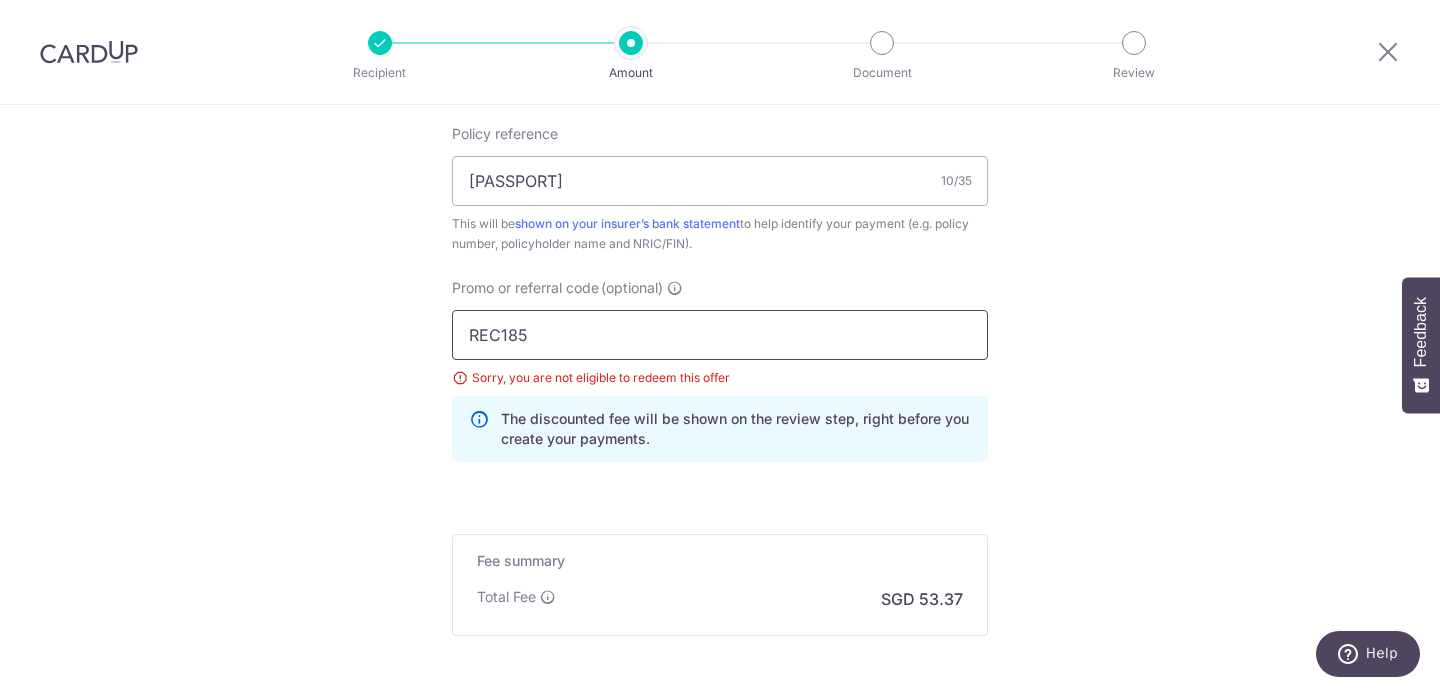 drag, startPoint x: 581, startPoint y: 341, endPoint x: 358, endPoint y: 326, distance: 223.50392 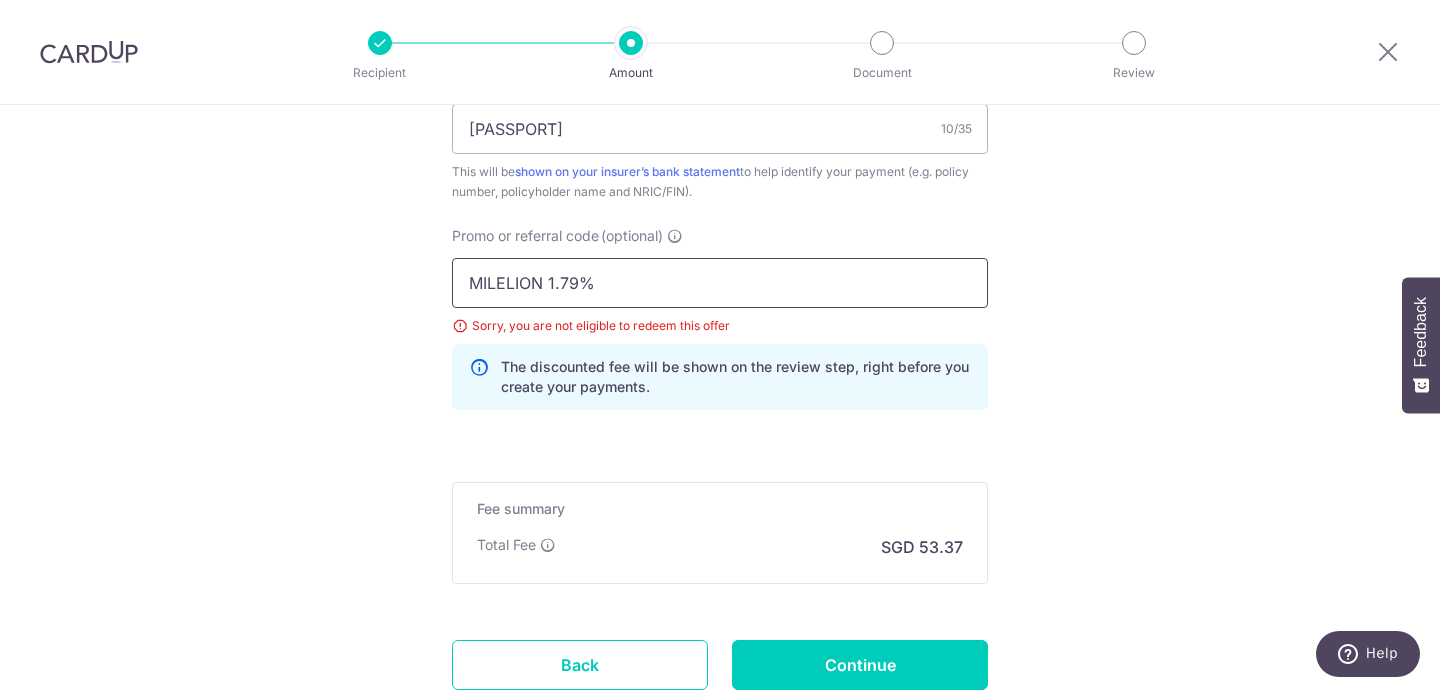 scroll, scrollTop: 1287, scrollLeft: 0, axis: vertical 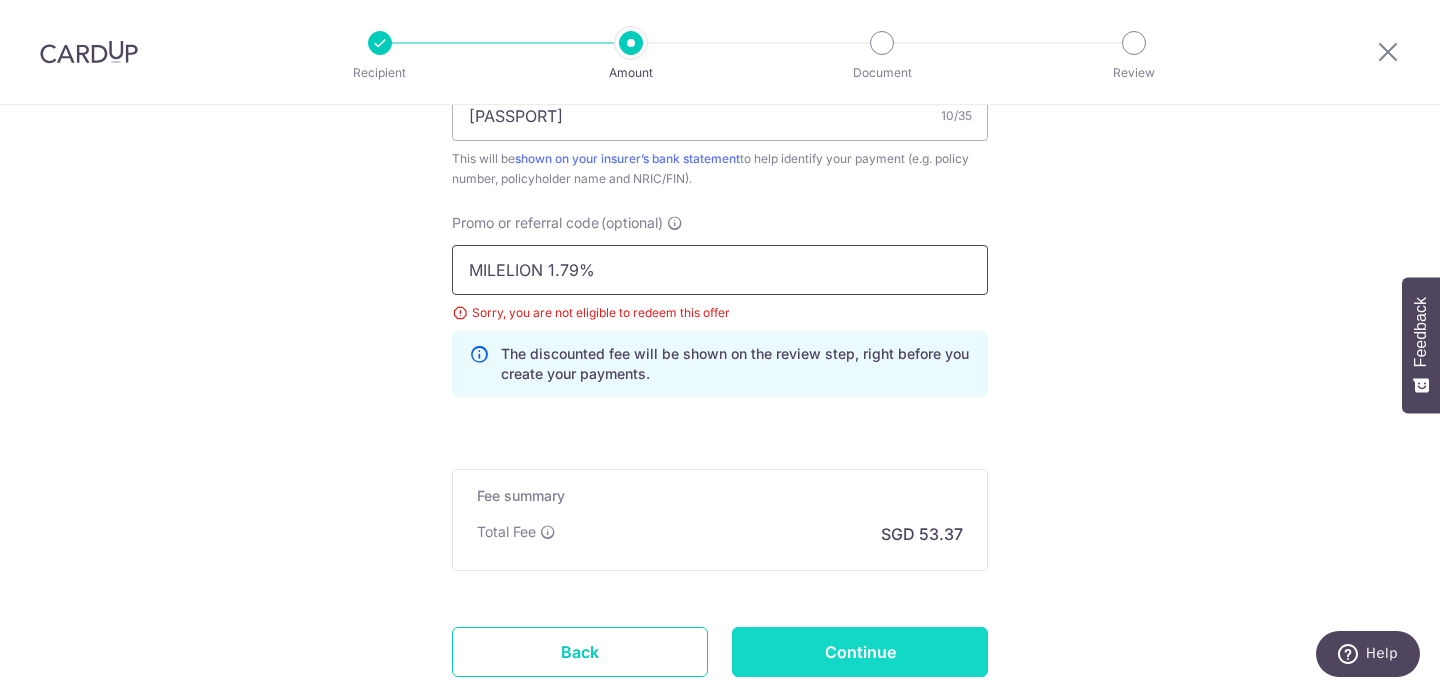 type on "MILELION 1.79%" 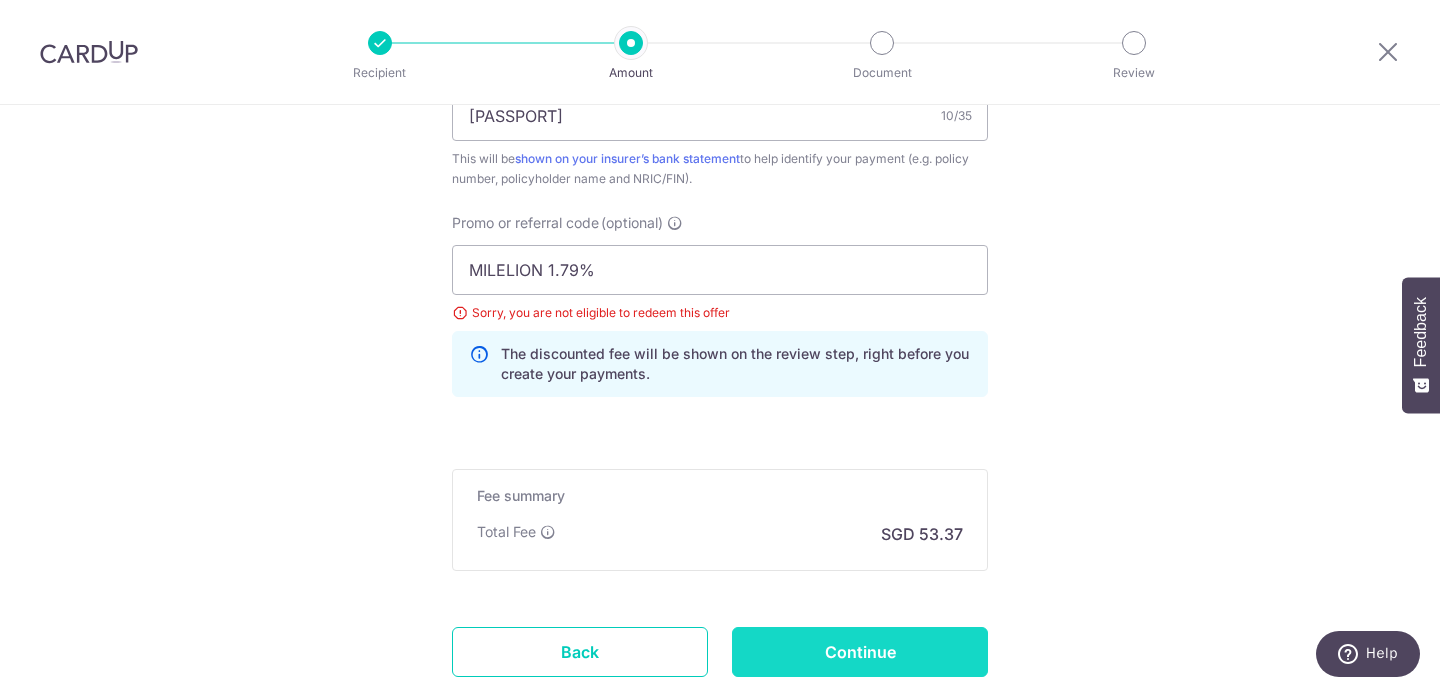 click on "Continue" at bounding box center (860, 652) 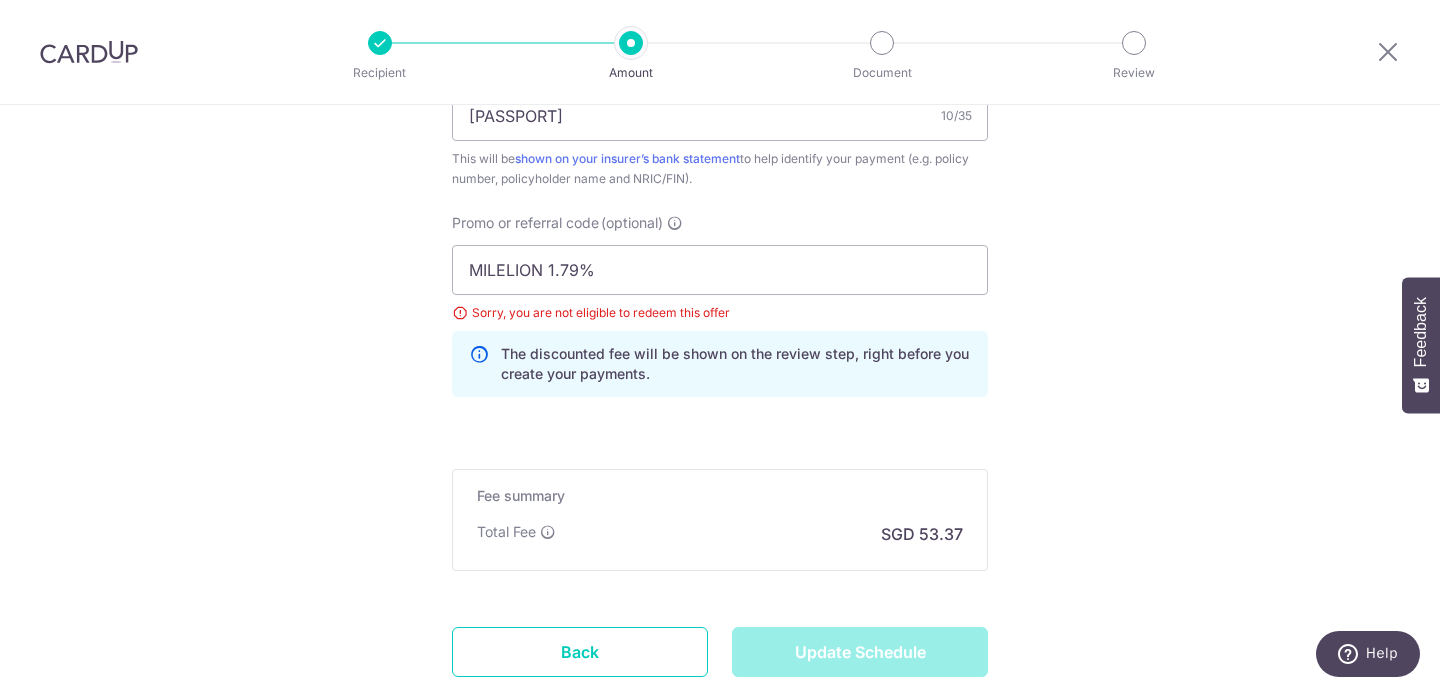 type on "Update Schedule" 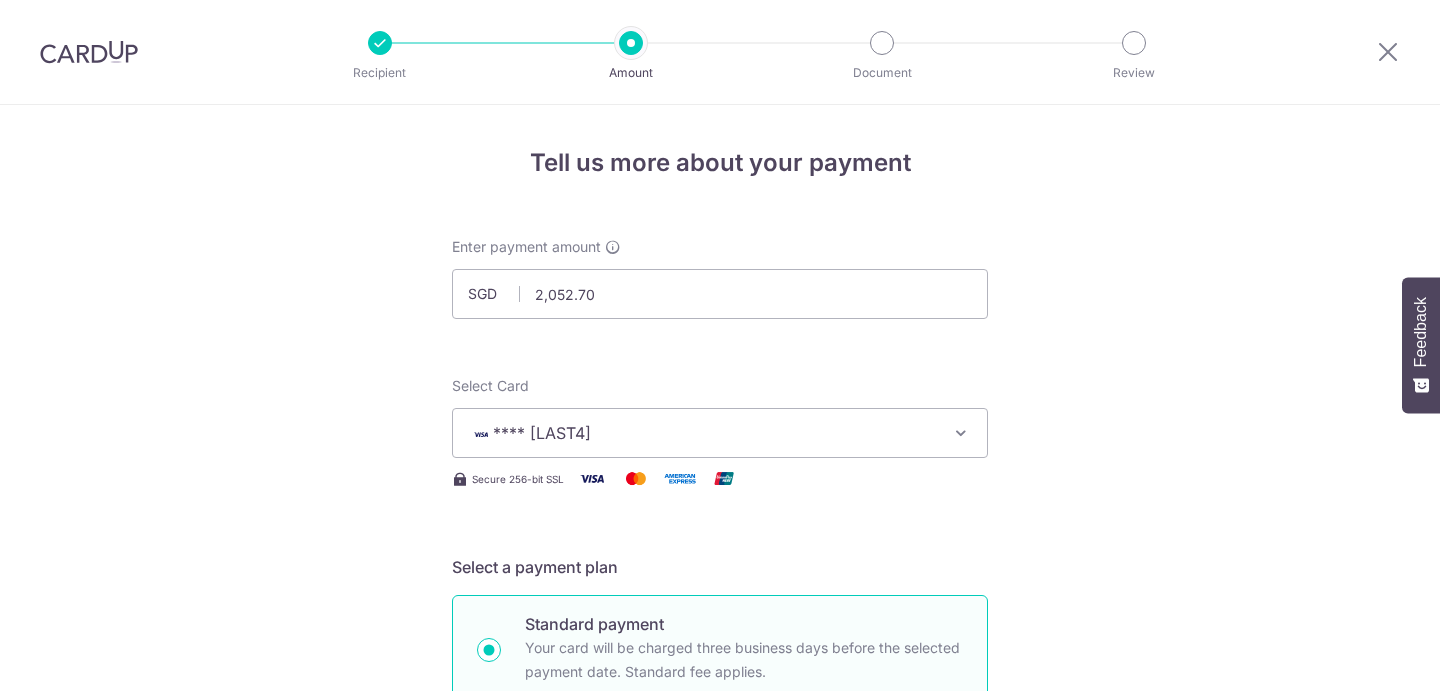 scroll, scrollTop: 0, scrollLeft: 0, axis: both 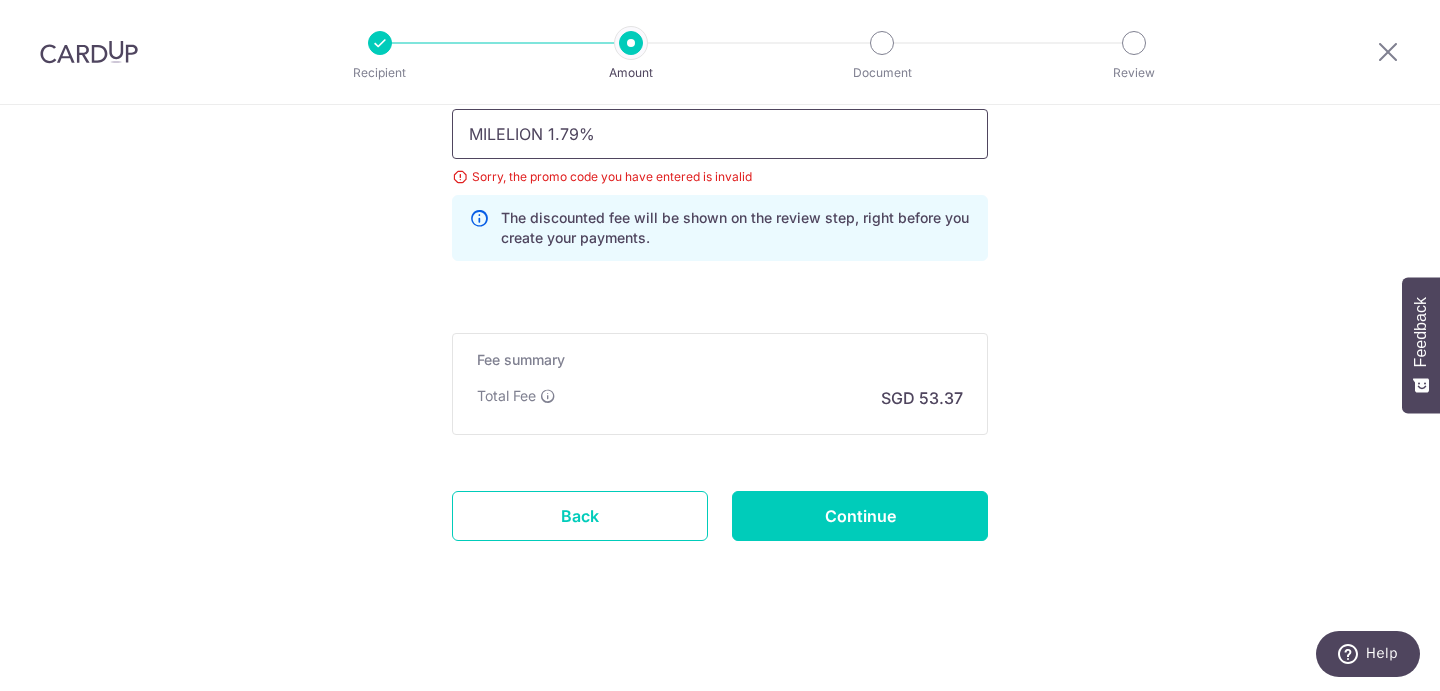 click on "MILELION 1.79%" at bounding box center [720, 134] 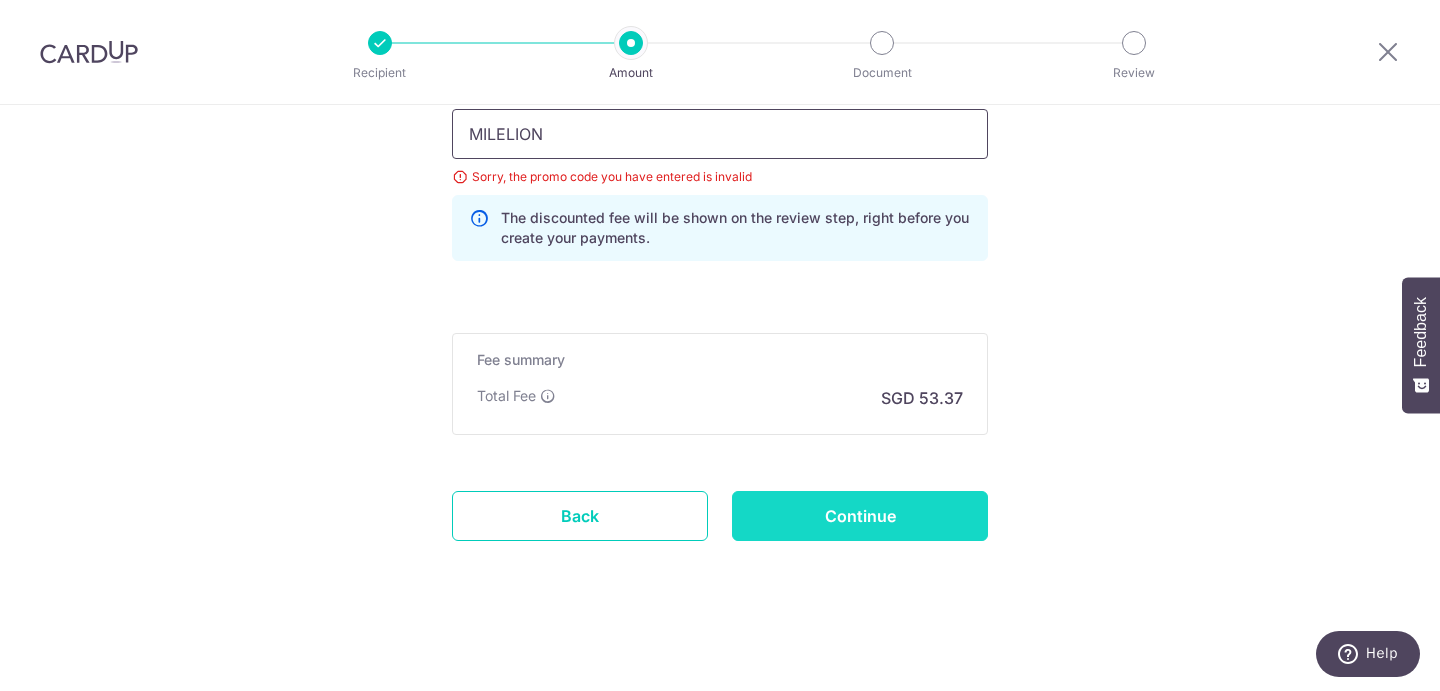 type on "MILELION" 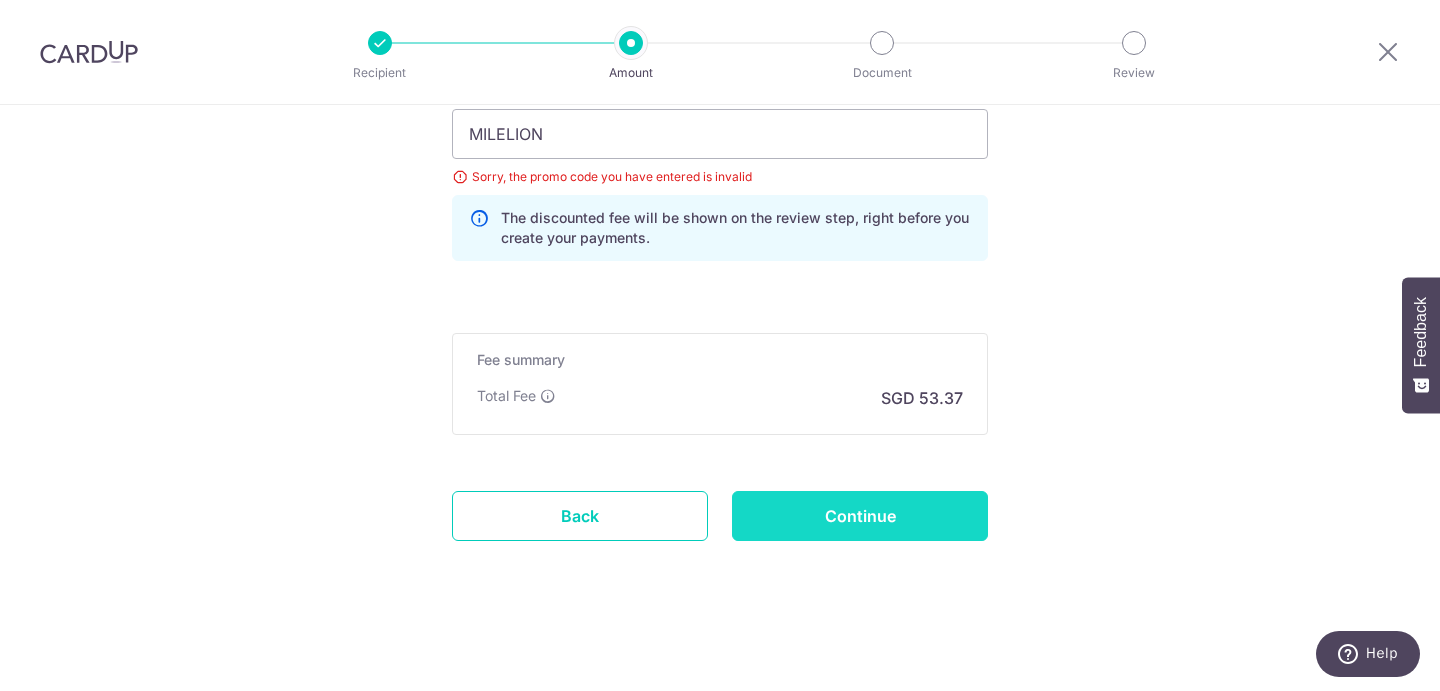 click on "Continue" at bounding box center (860, 516) 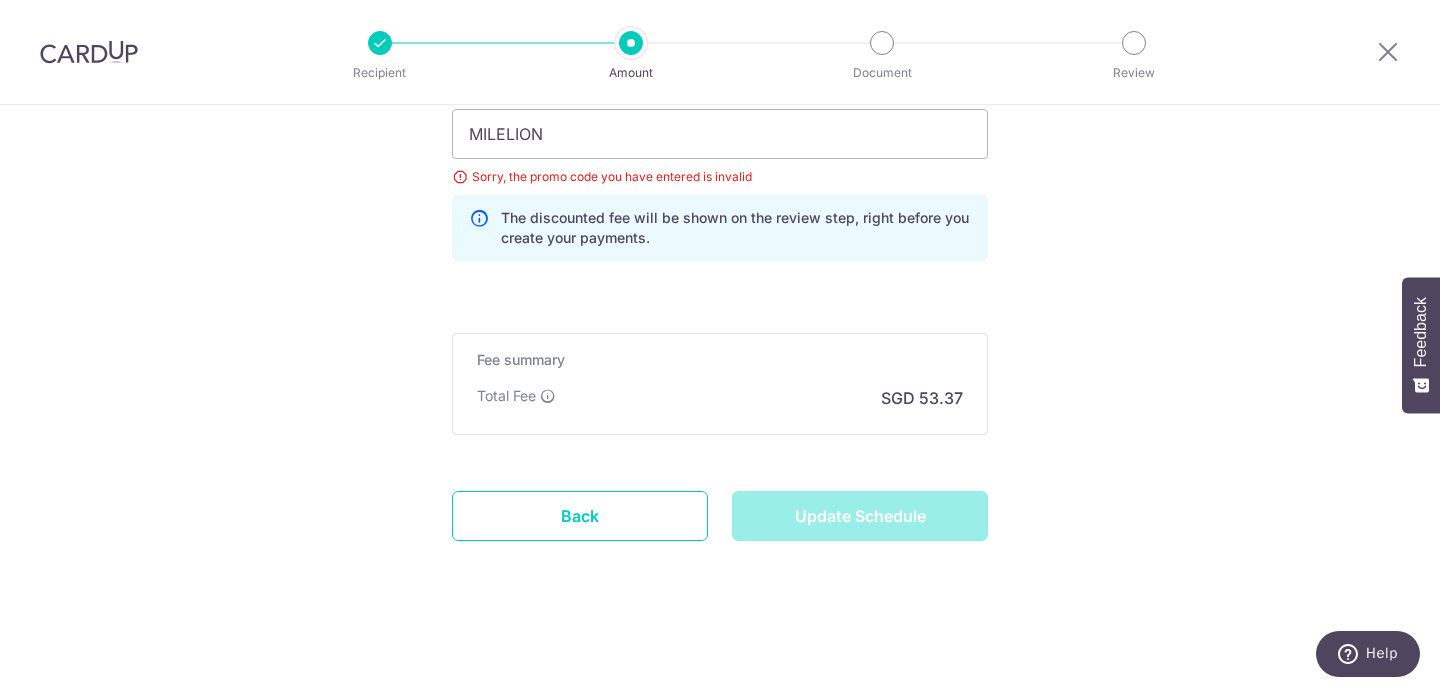 type on "Update Schedule" 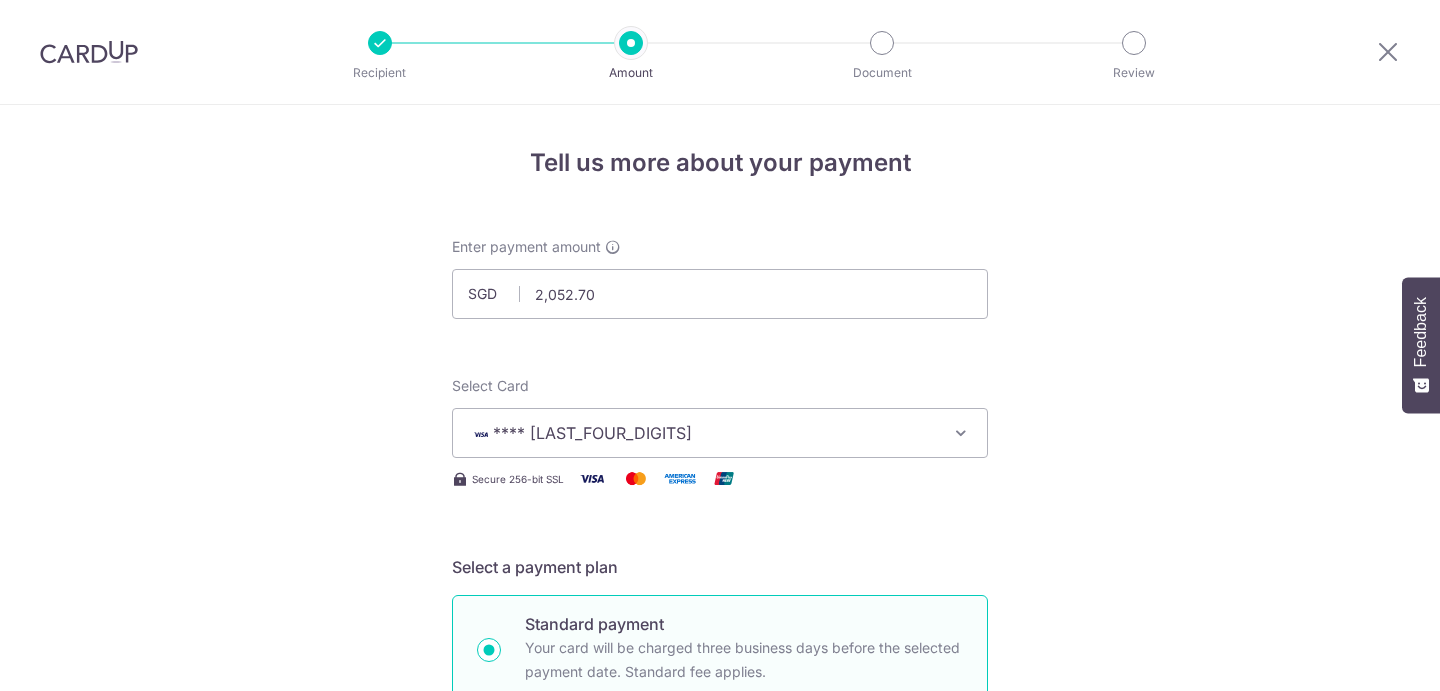 scroll, scrollTop: 0, scrollLeft: 0, axis: both 